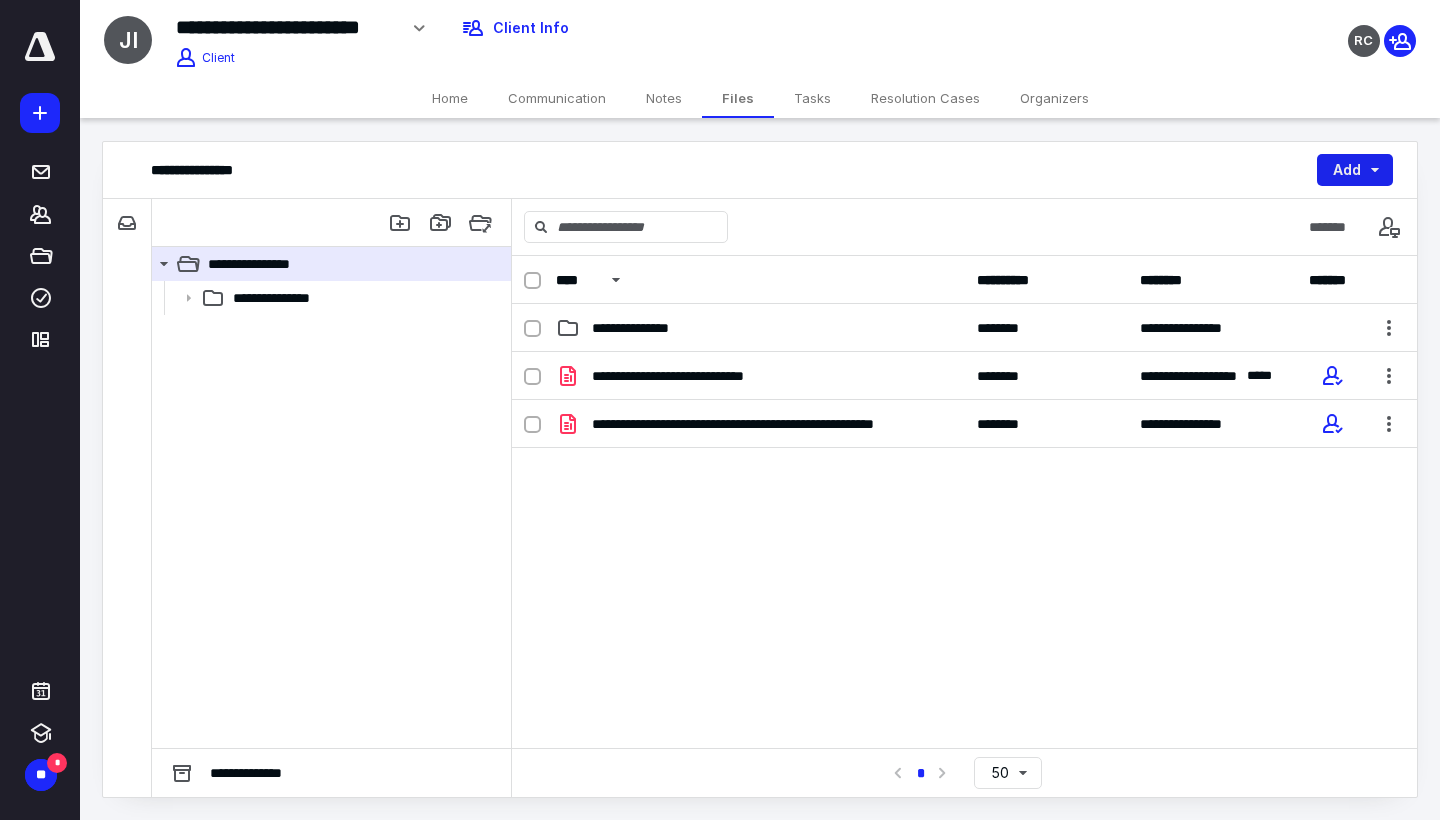 click on "Add" at bounding box center (1355, 170) 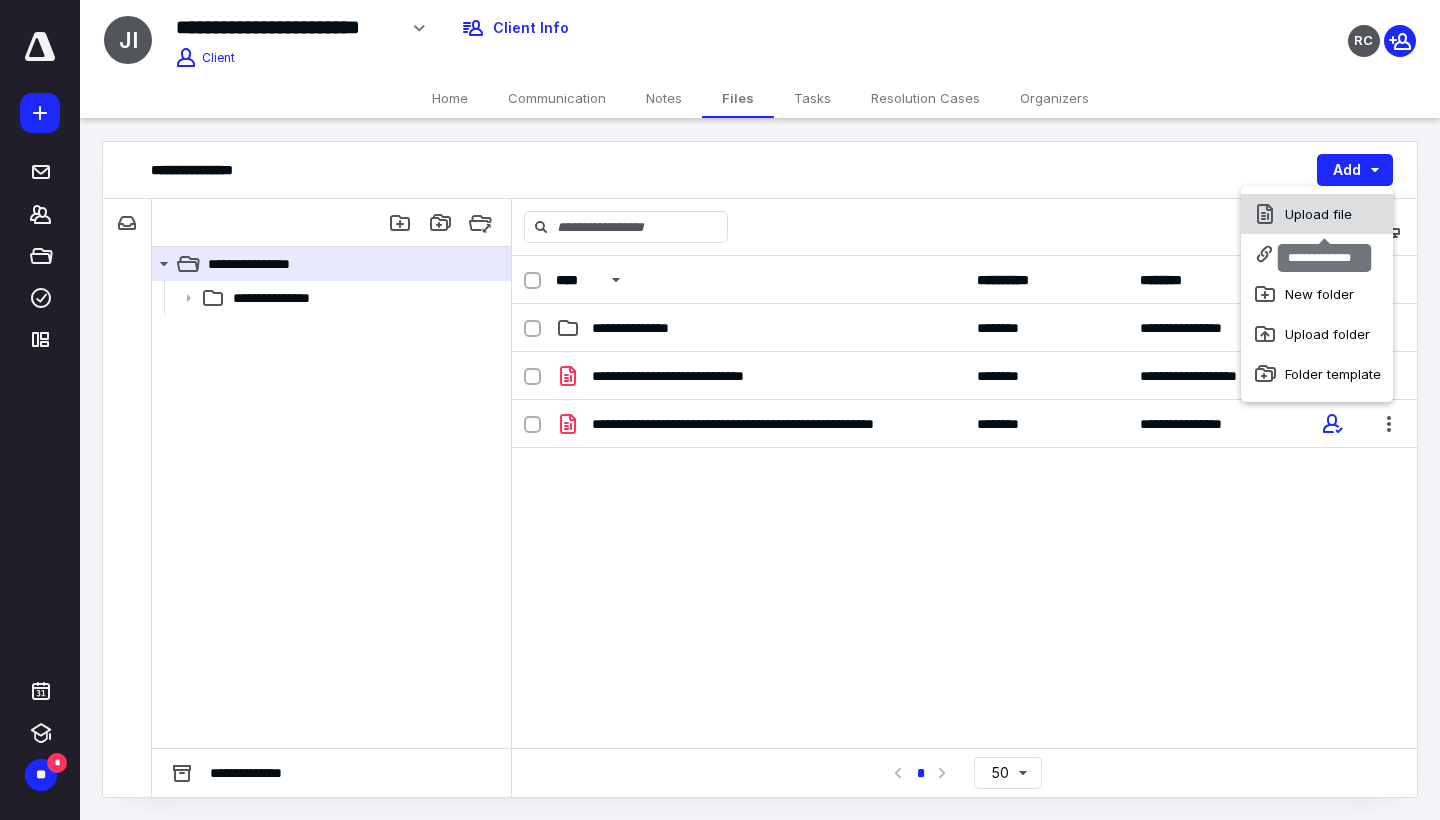 click at bounding box center [1265, 214] 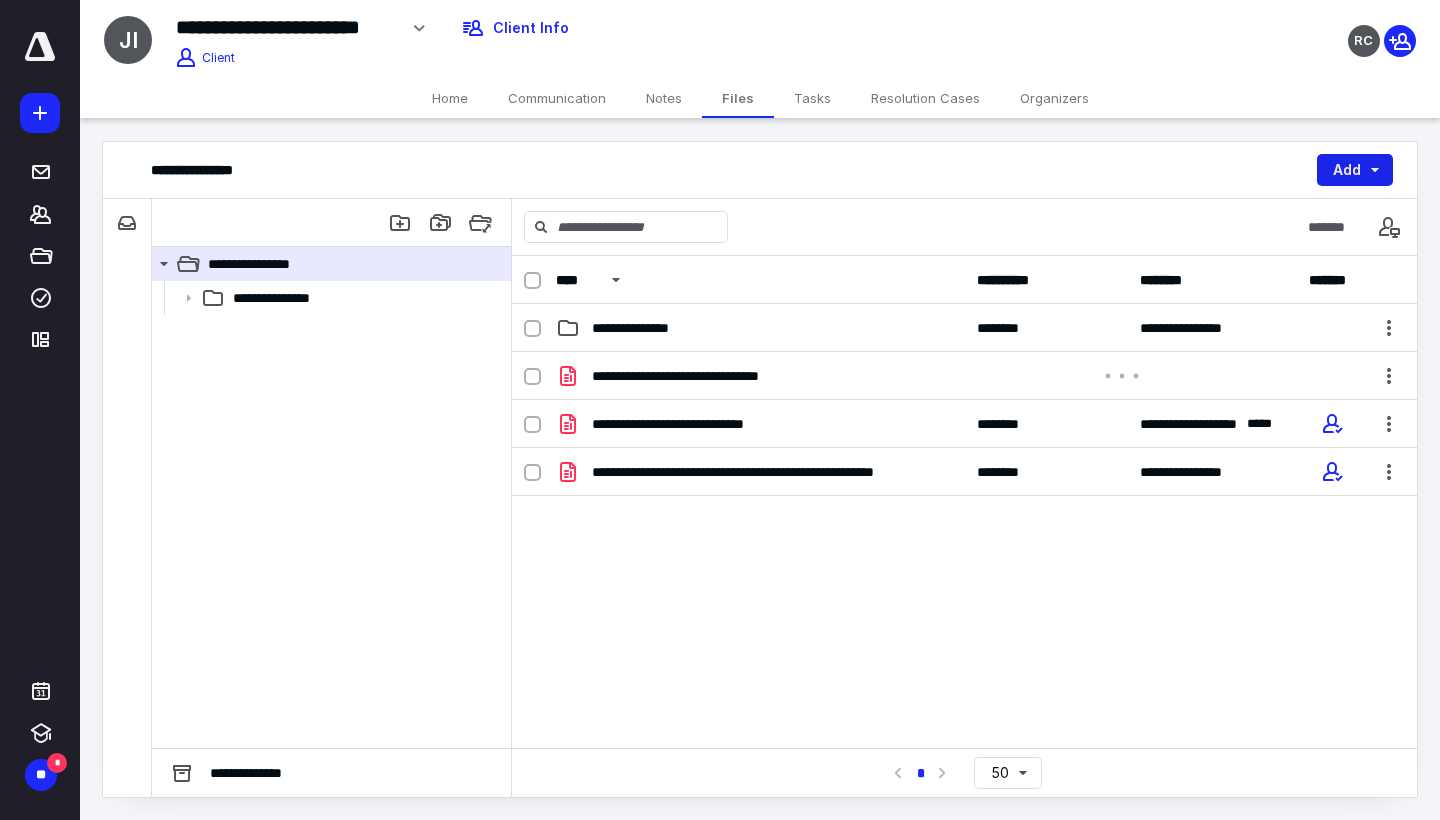 click on "Add" at bounding box center (1355, 170) 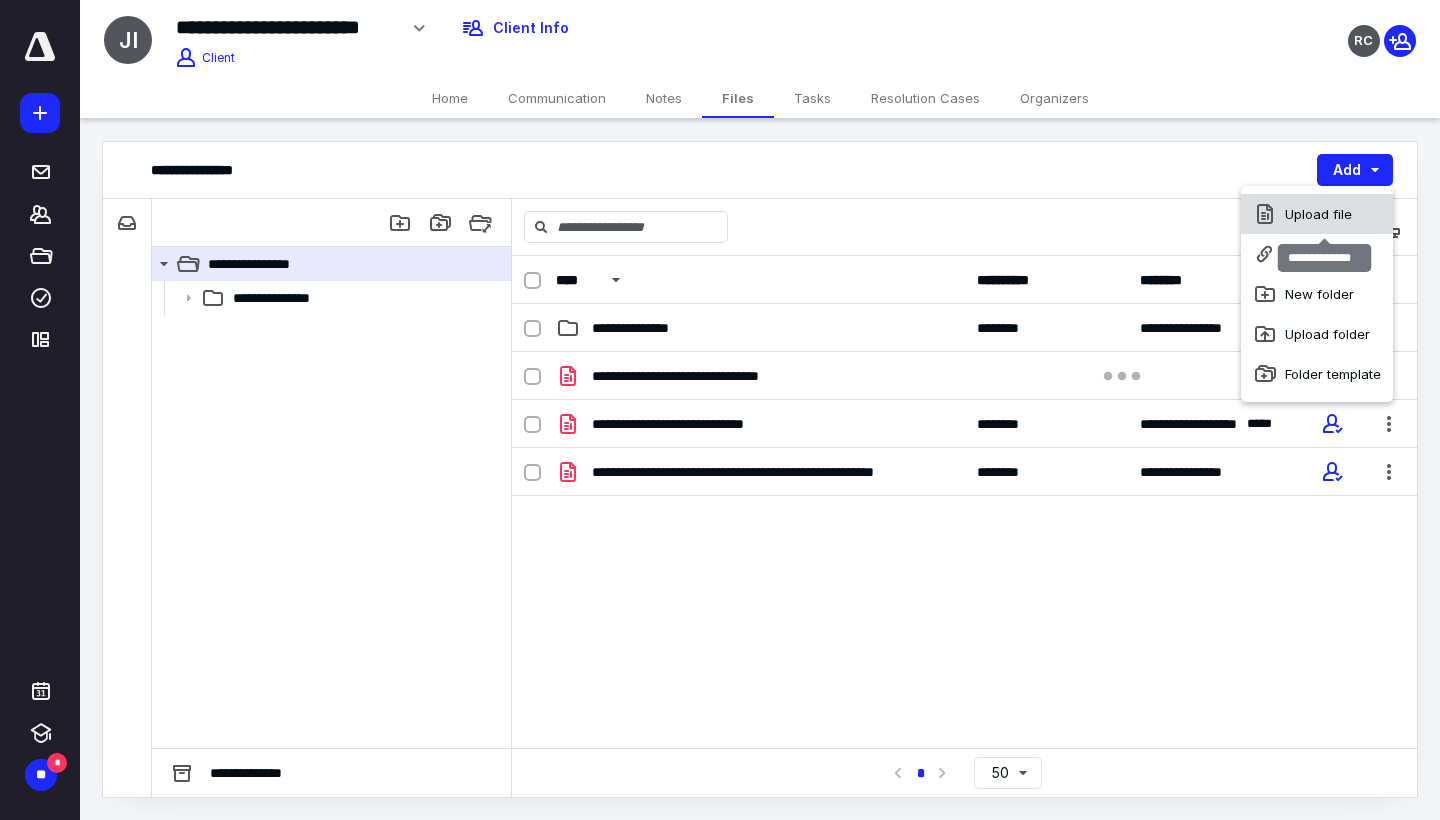 click on "Upload file" at bounding box center [1317, 214] 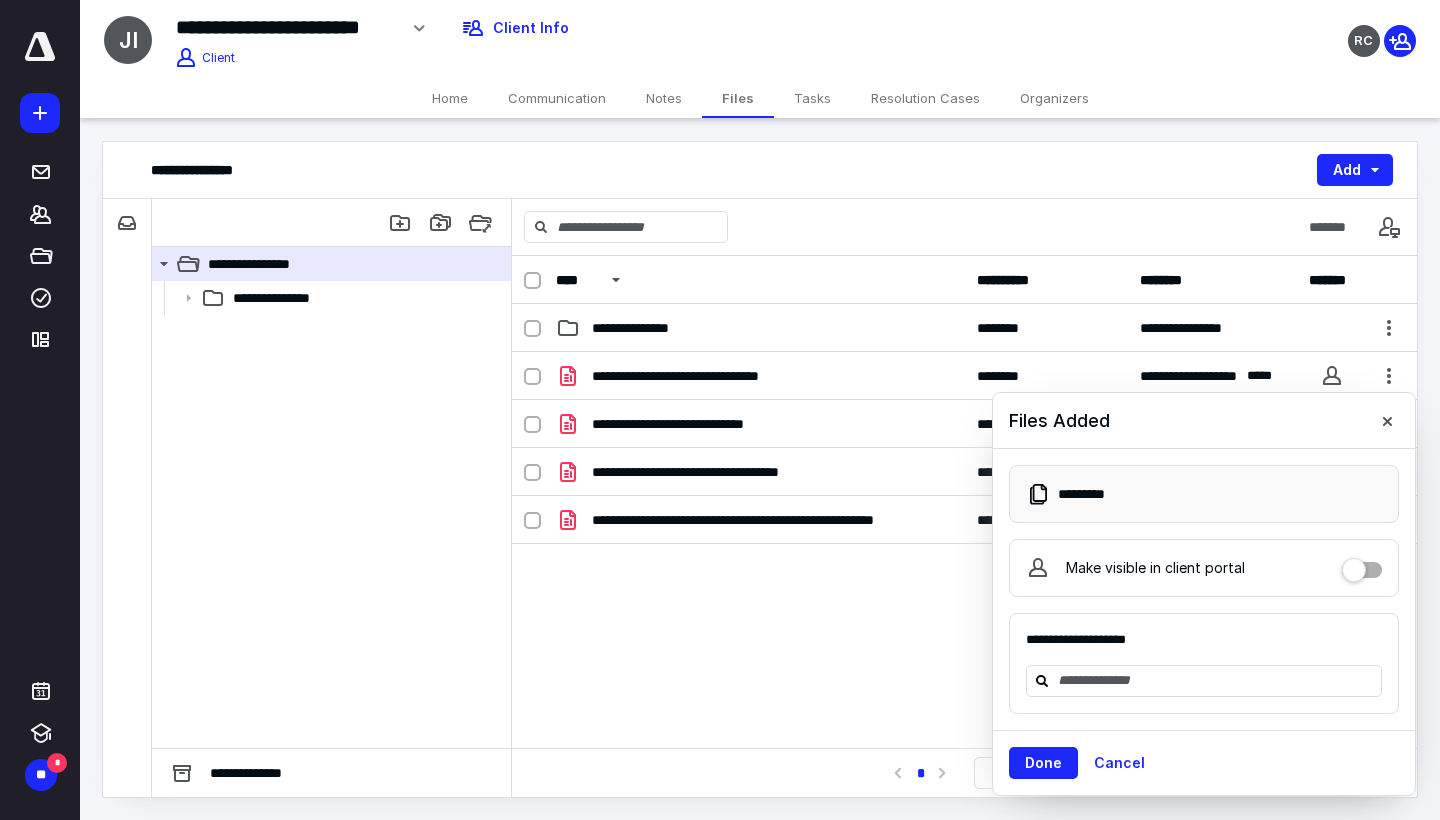 click on "Make visible in client portal" at bounding box center [1362, 565] 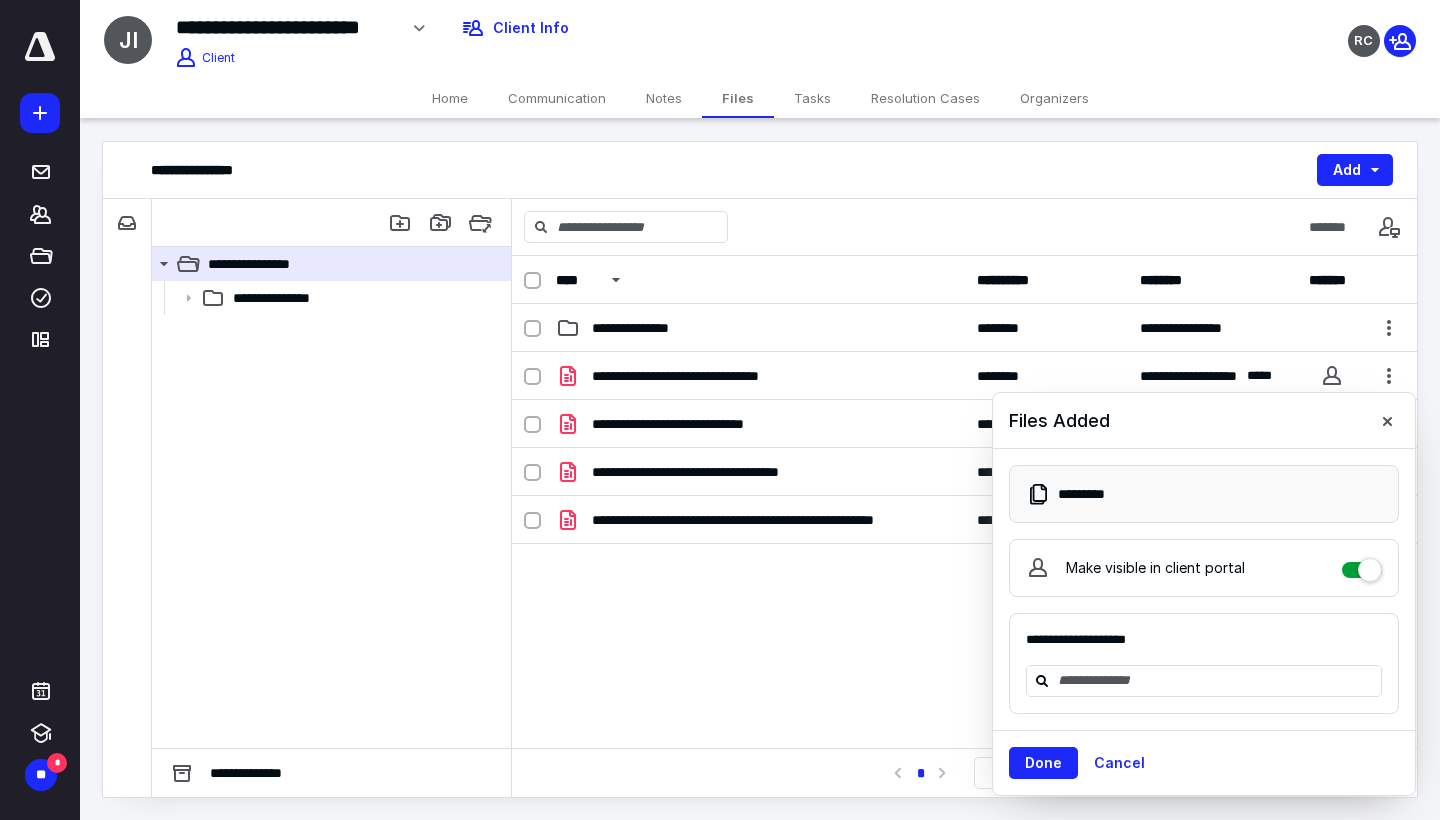 checkbox on "****" 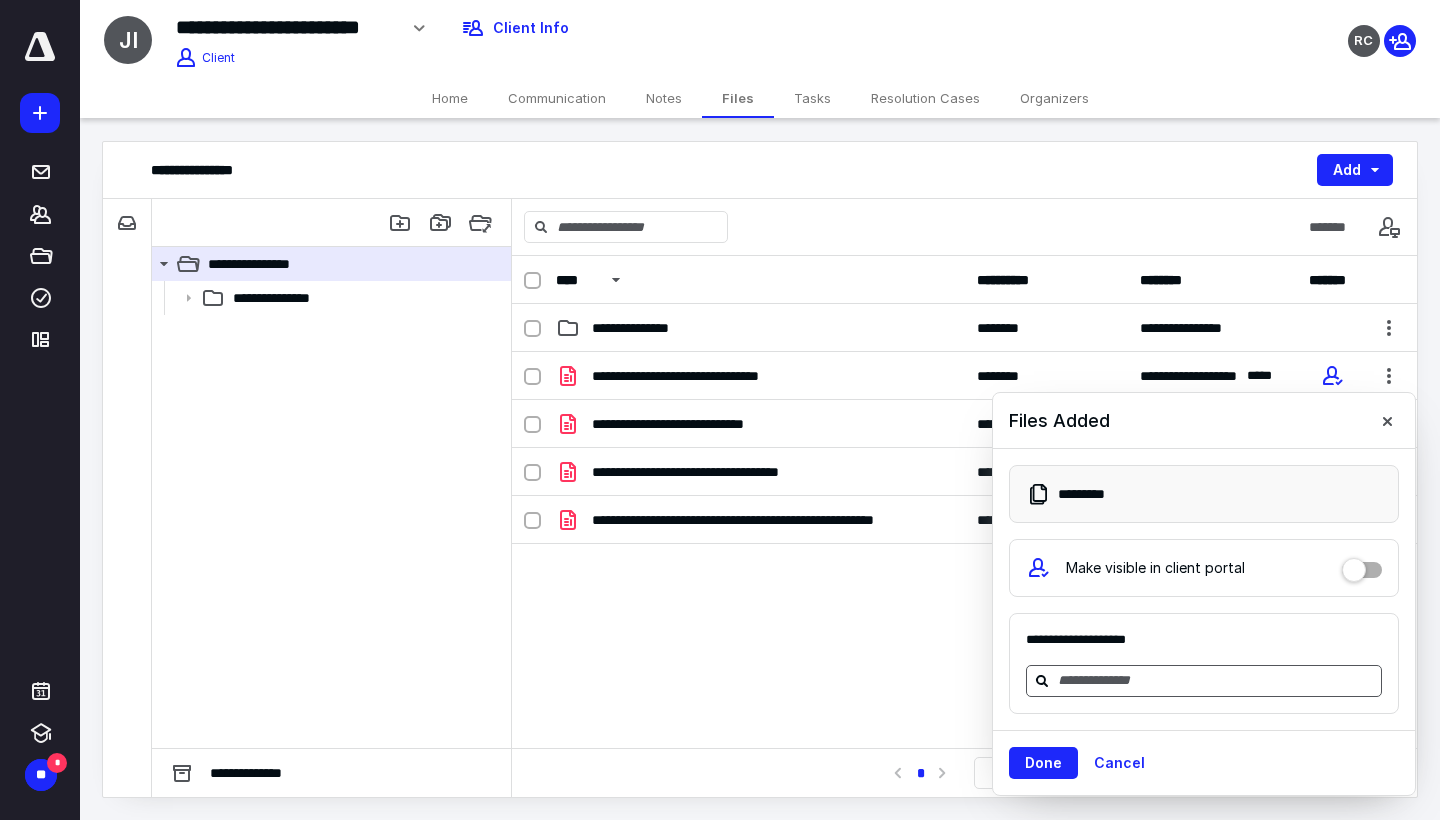 click at bounding box center [1204, 681] 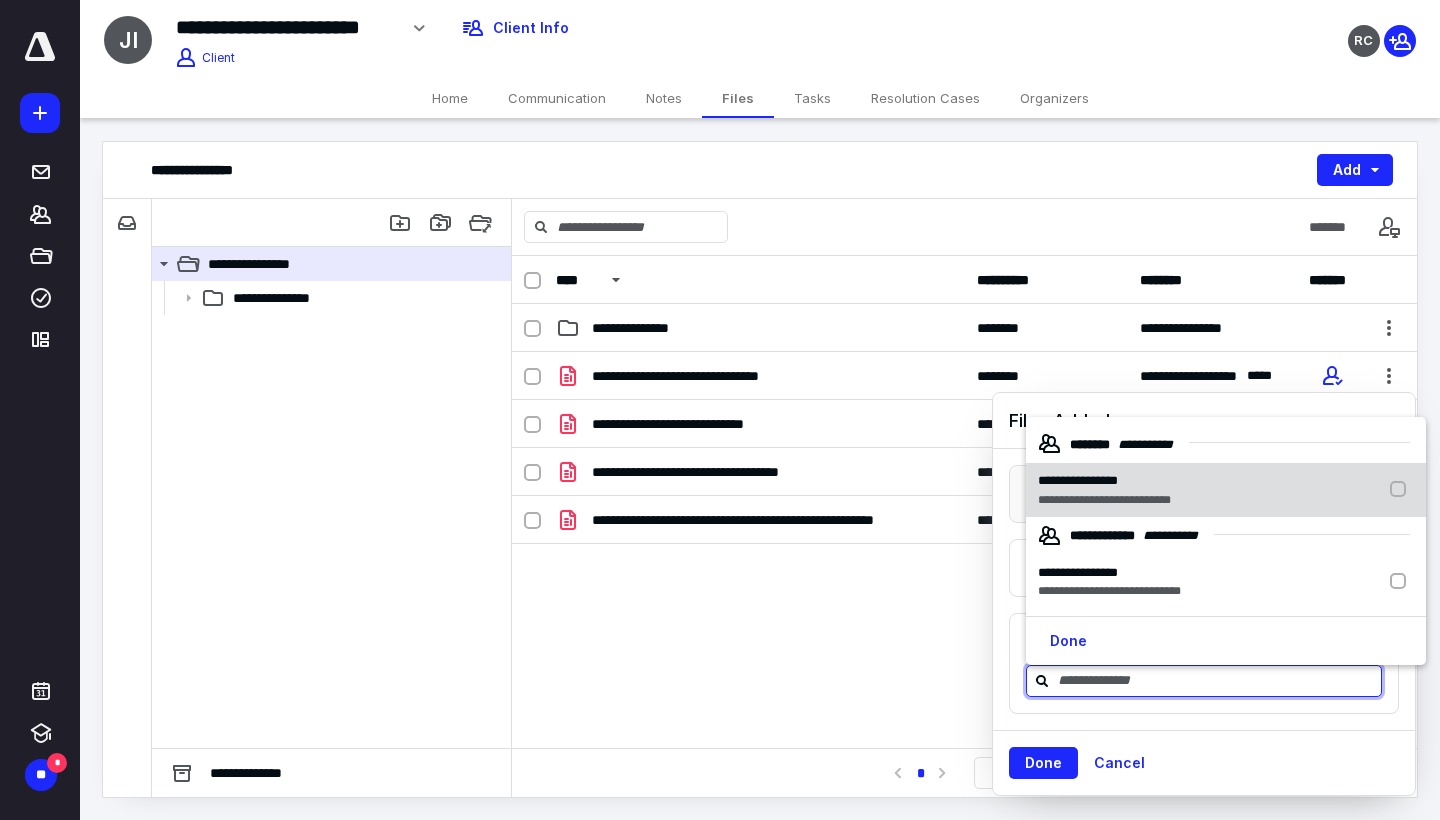click on "[MASKED]" at bounding box center (1104, 500) 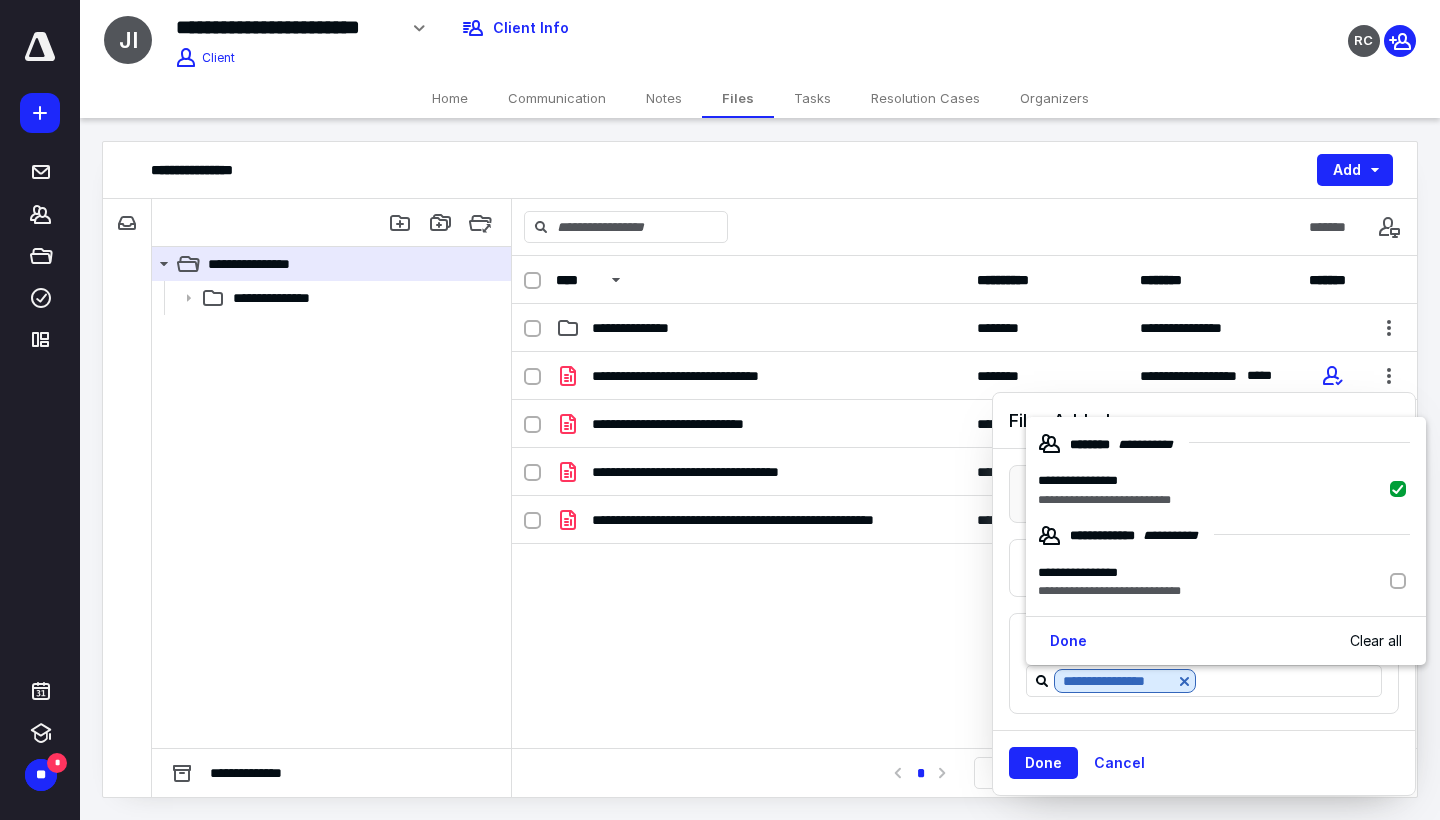 click on "[MASKED] [MASKED]" at bounding box center [1204, 663] 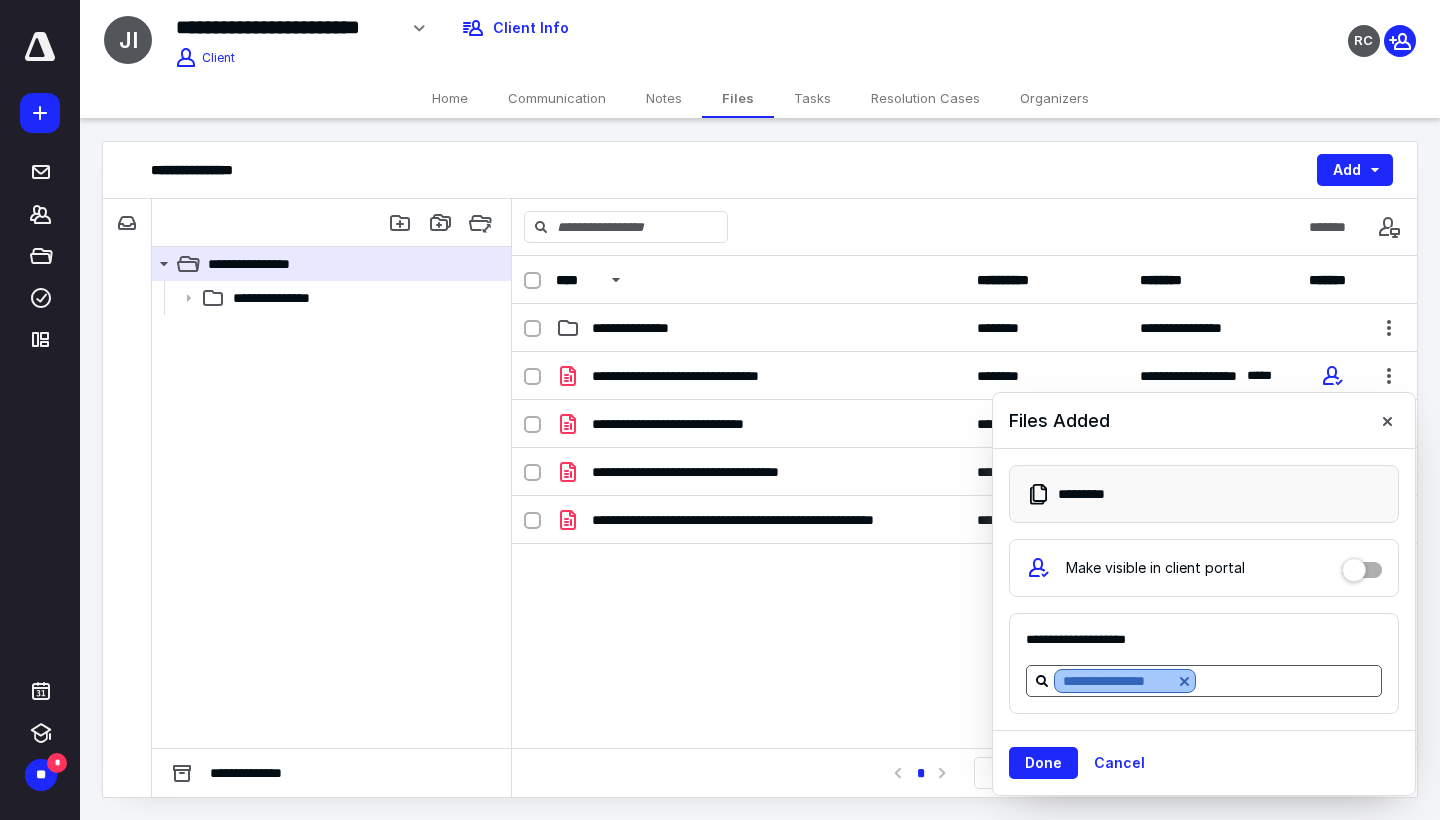 click at bounding box center [1184, 681] 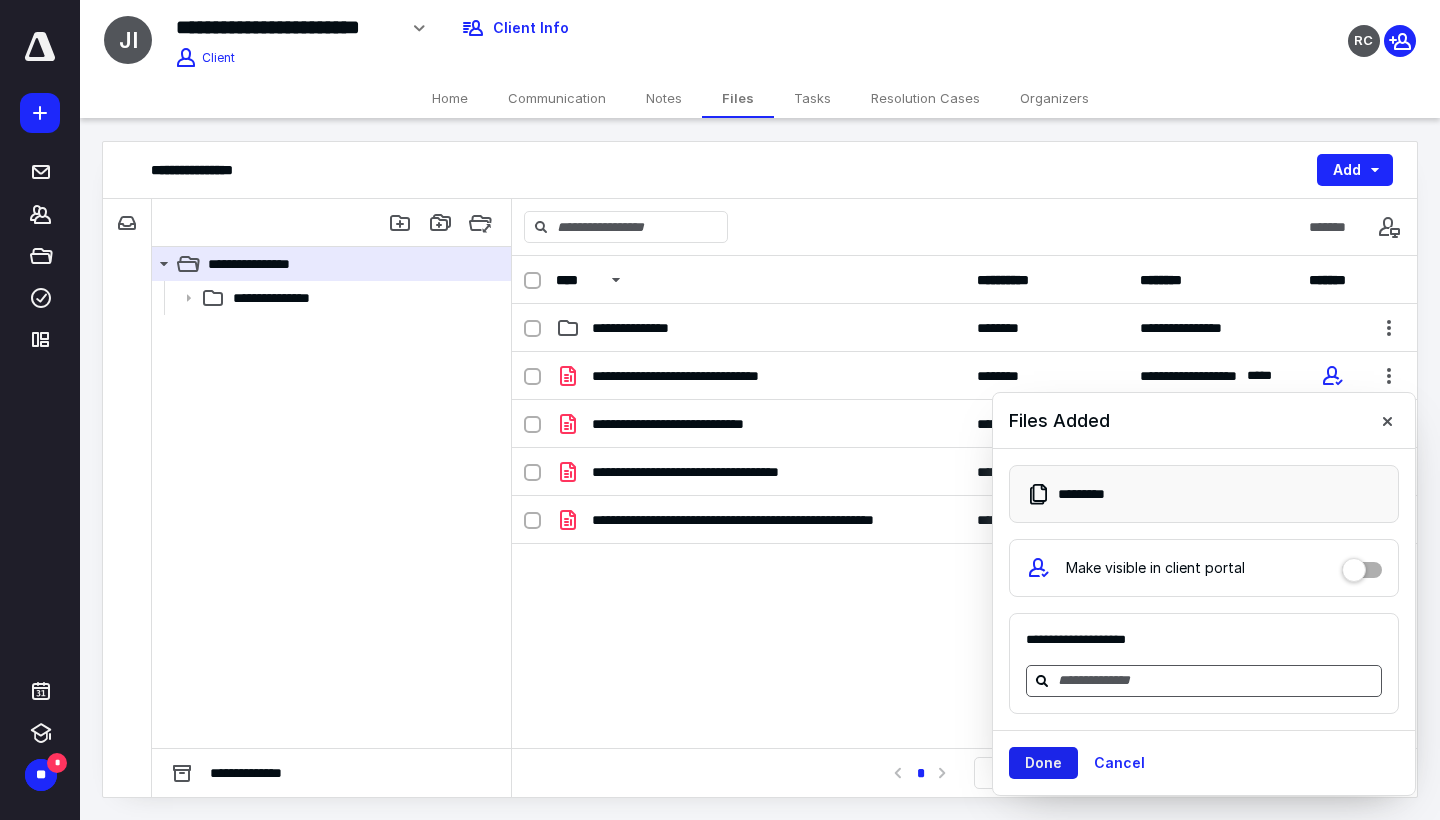click on "Done" at bounding box center (1043, 763) 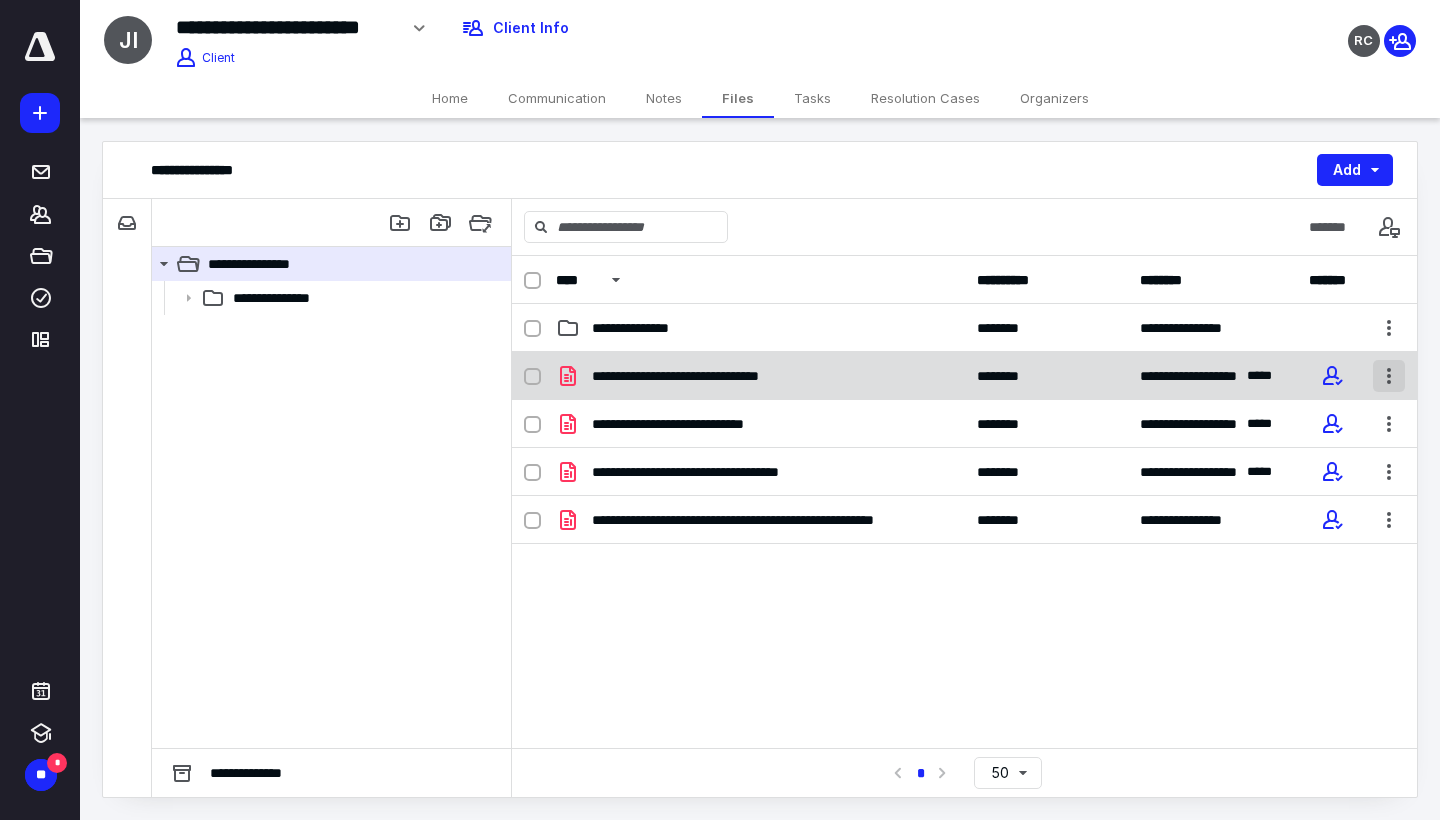 click at bounding box center [1389, 376] 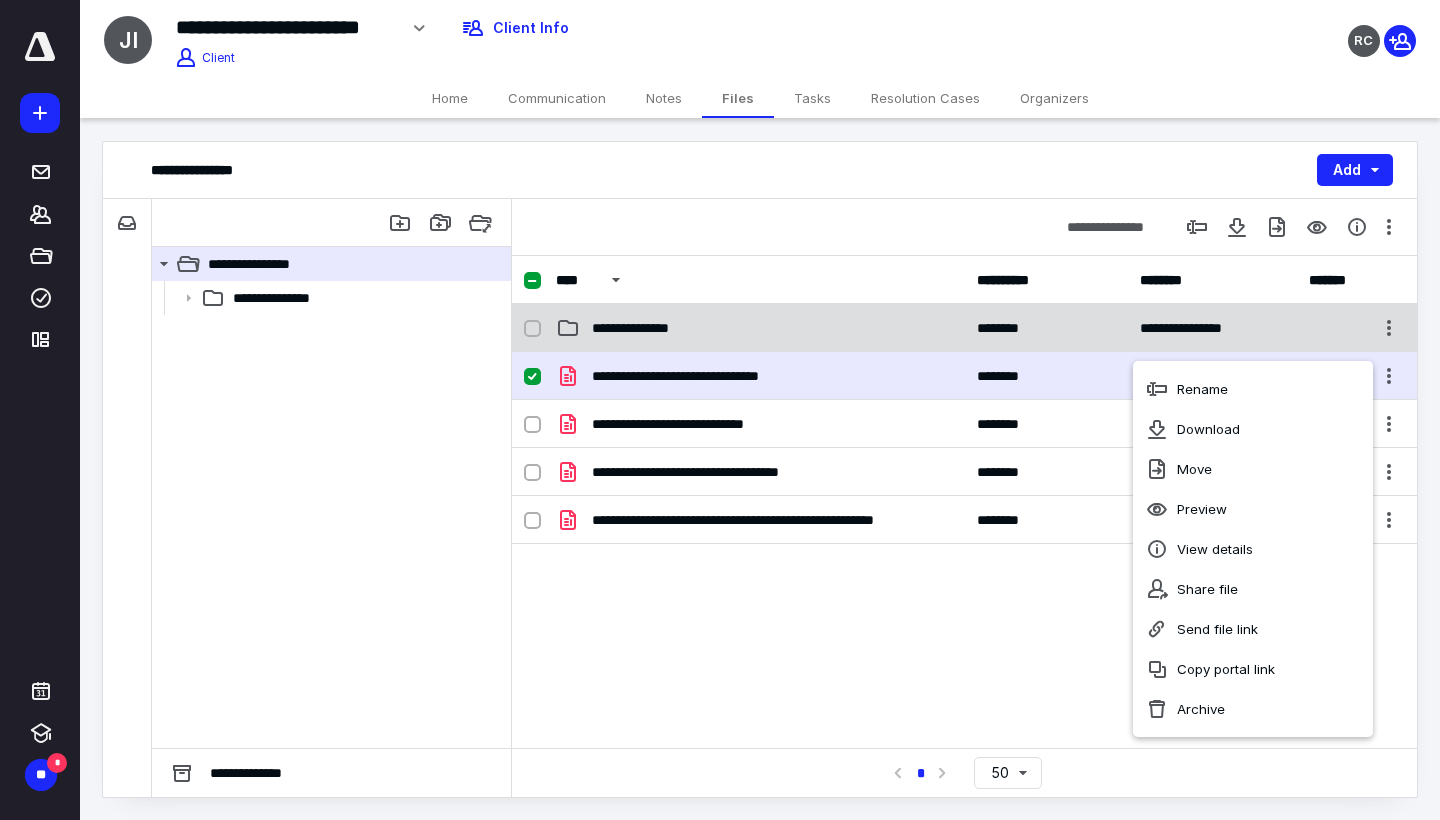 click on "[MASKED]" at bounding box center [964, 328] 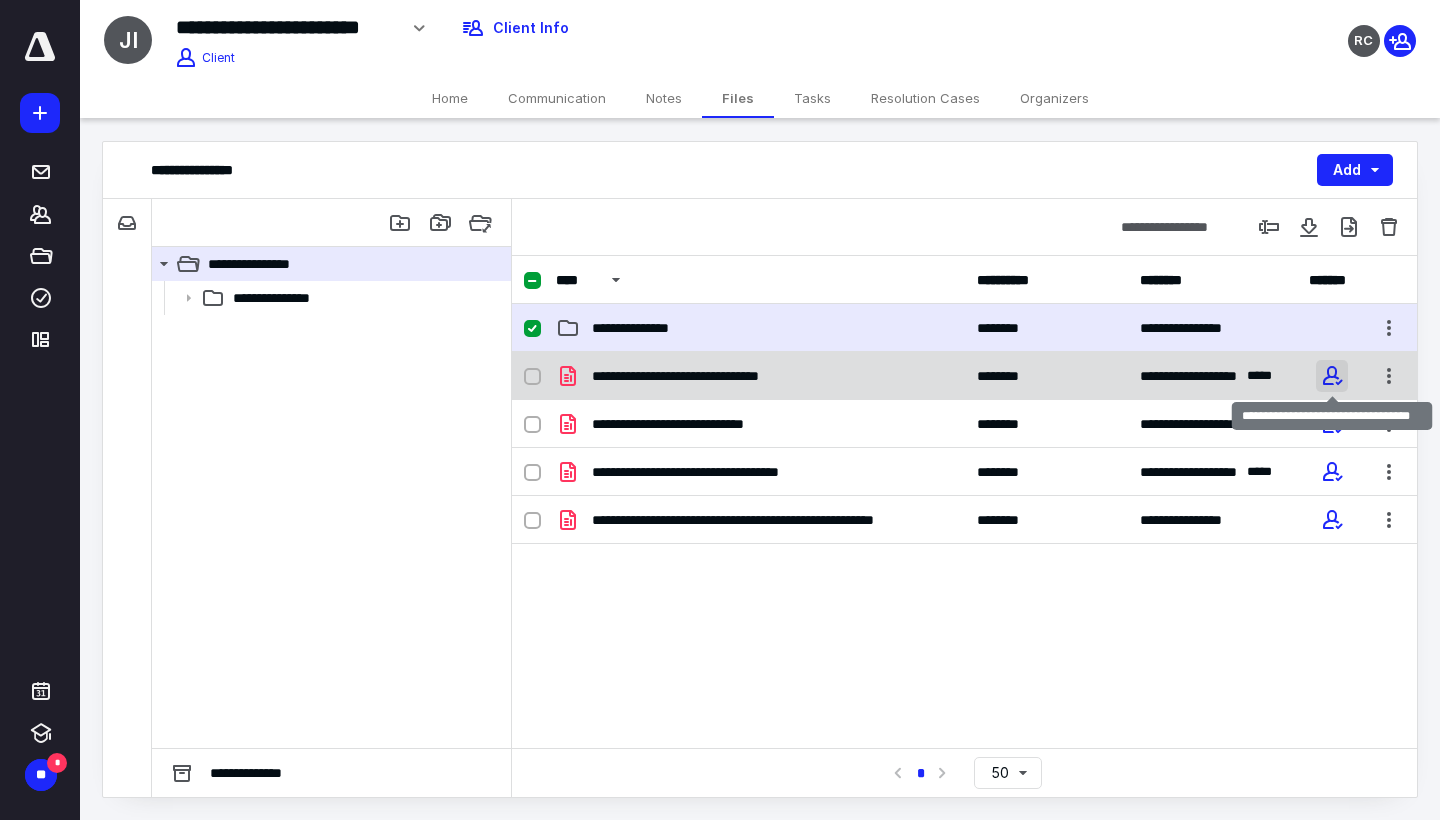 click at bounding box center (1332, 376) 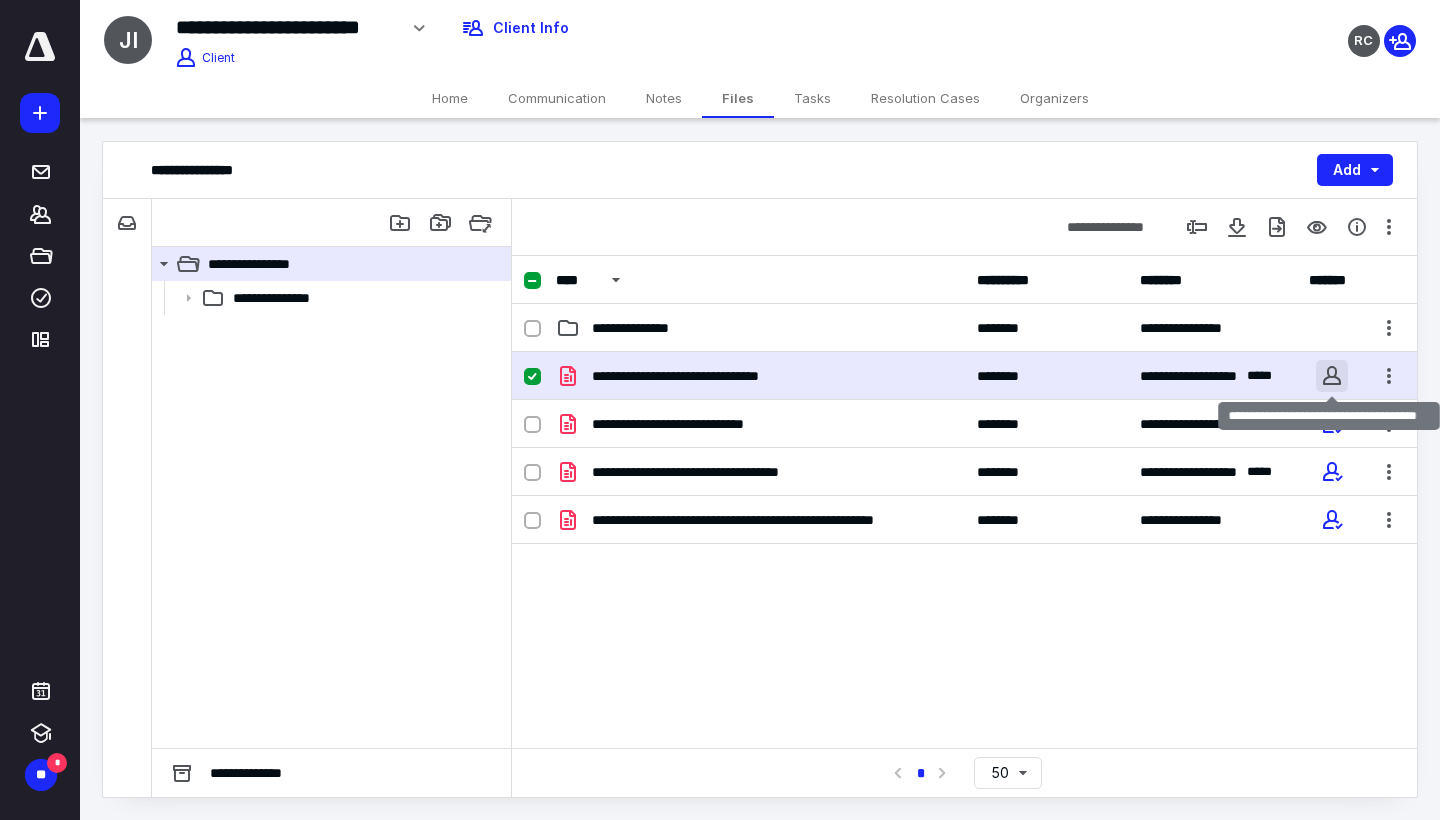 click at bounding box center (1332, 376) 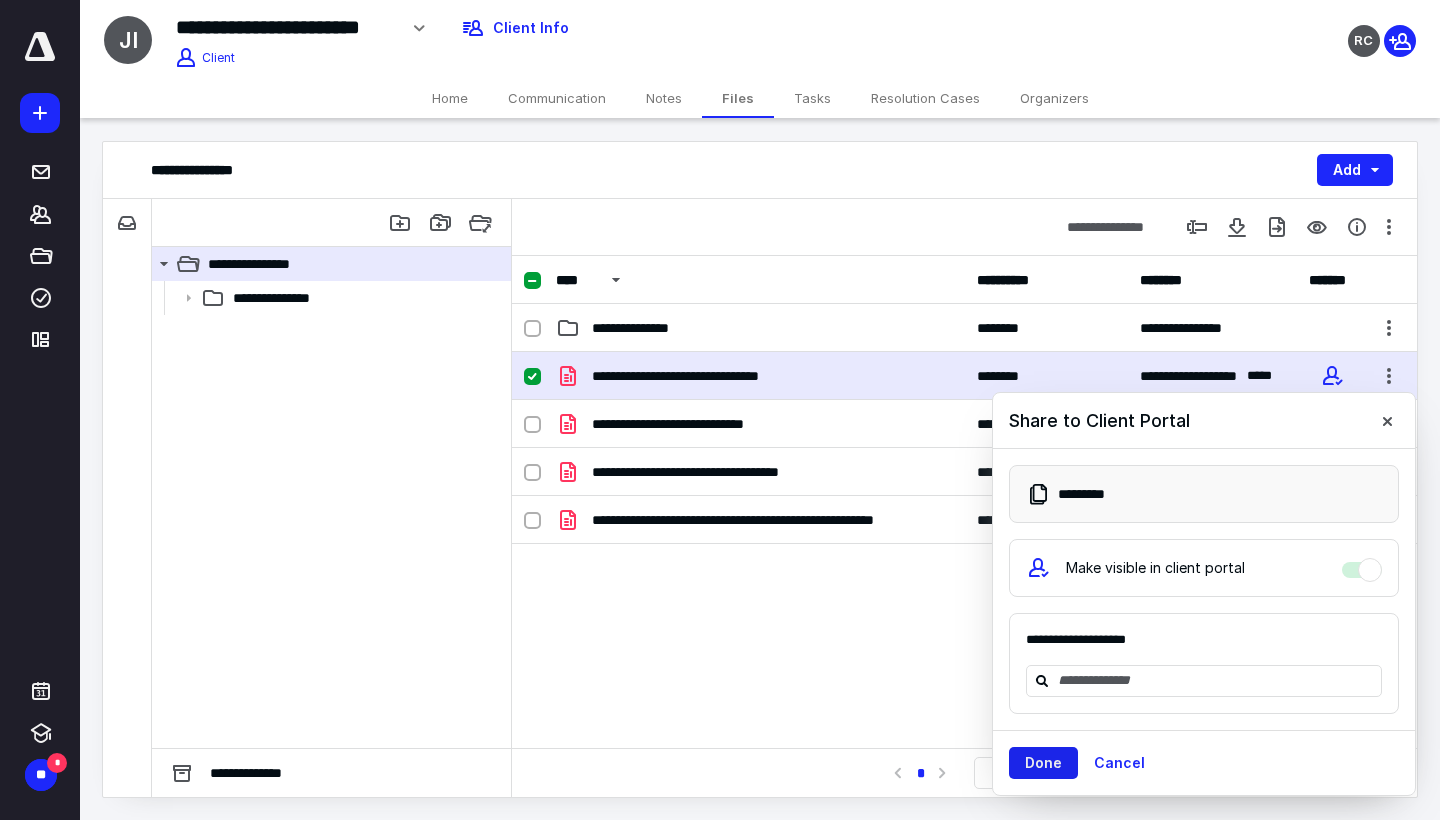 click on "Done" at bounding box center [1043, 763] 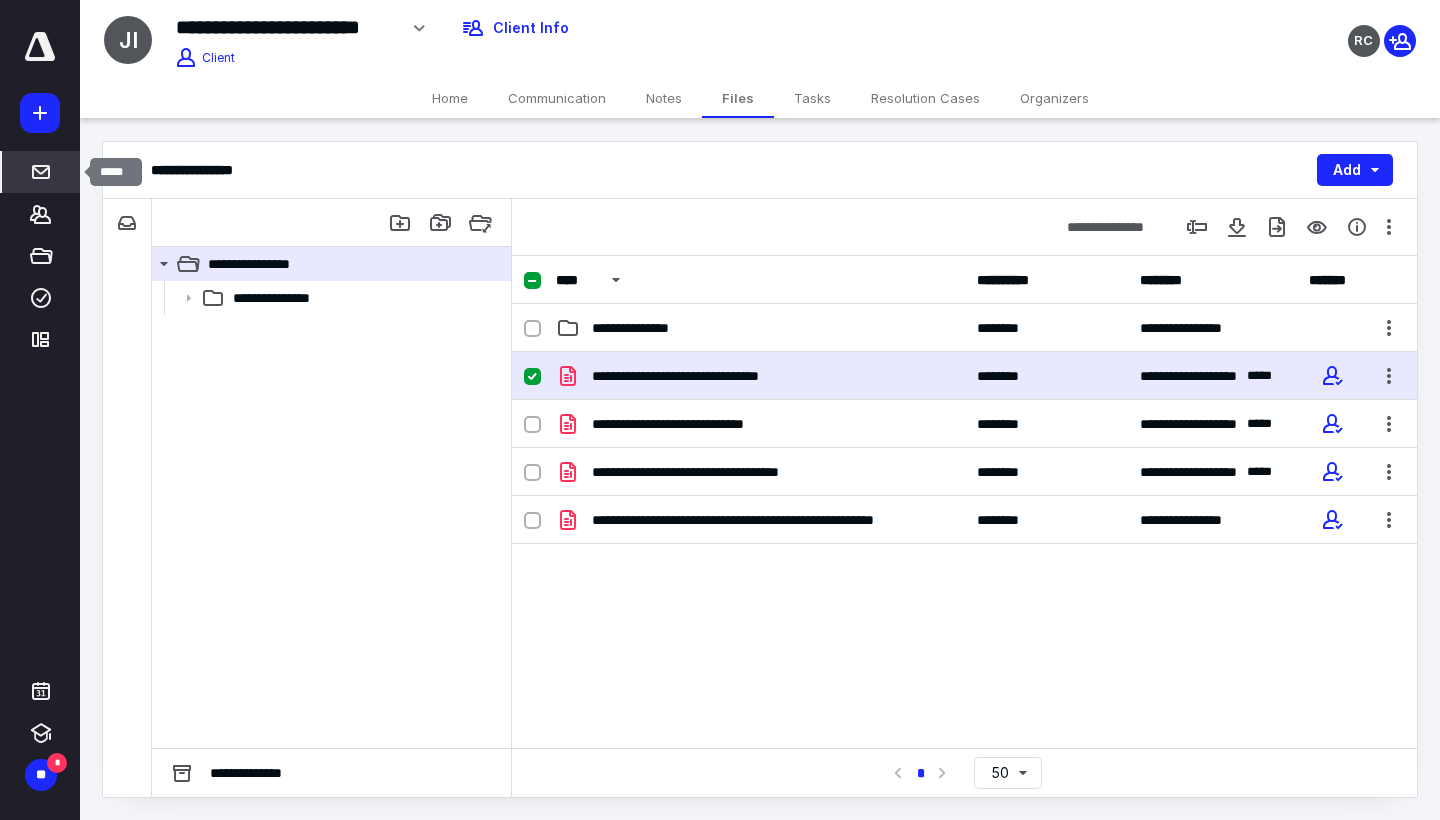 click at bounding box center [41, 172] 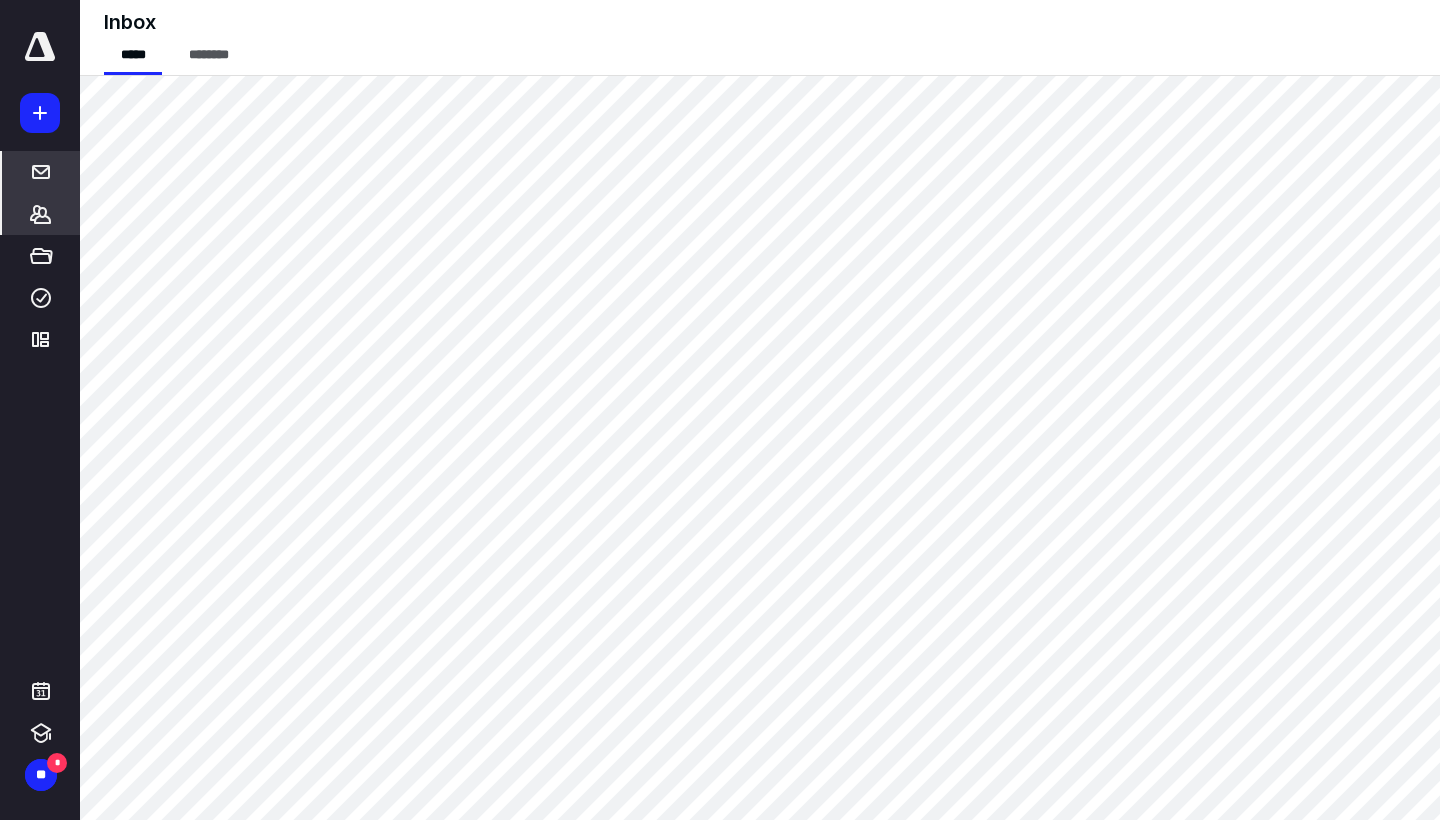 click on "[MASKED]" at bounding box center (41, 172) 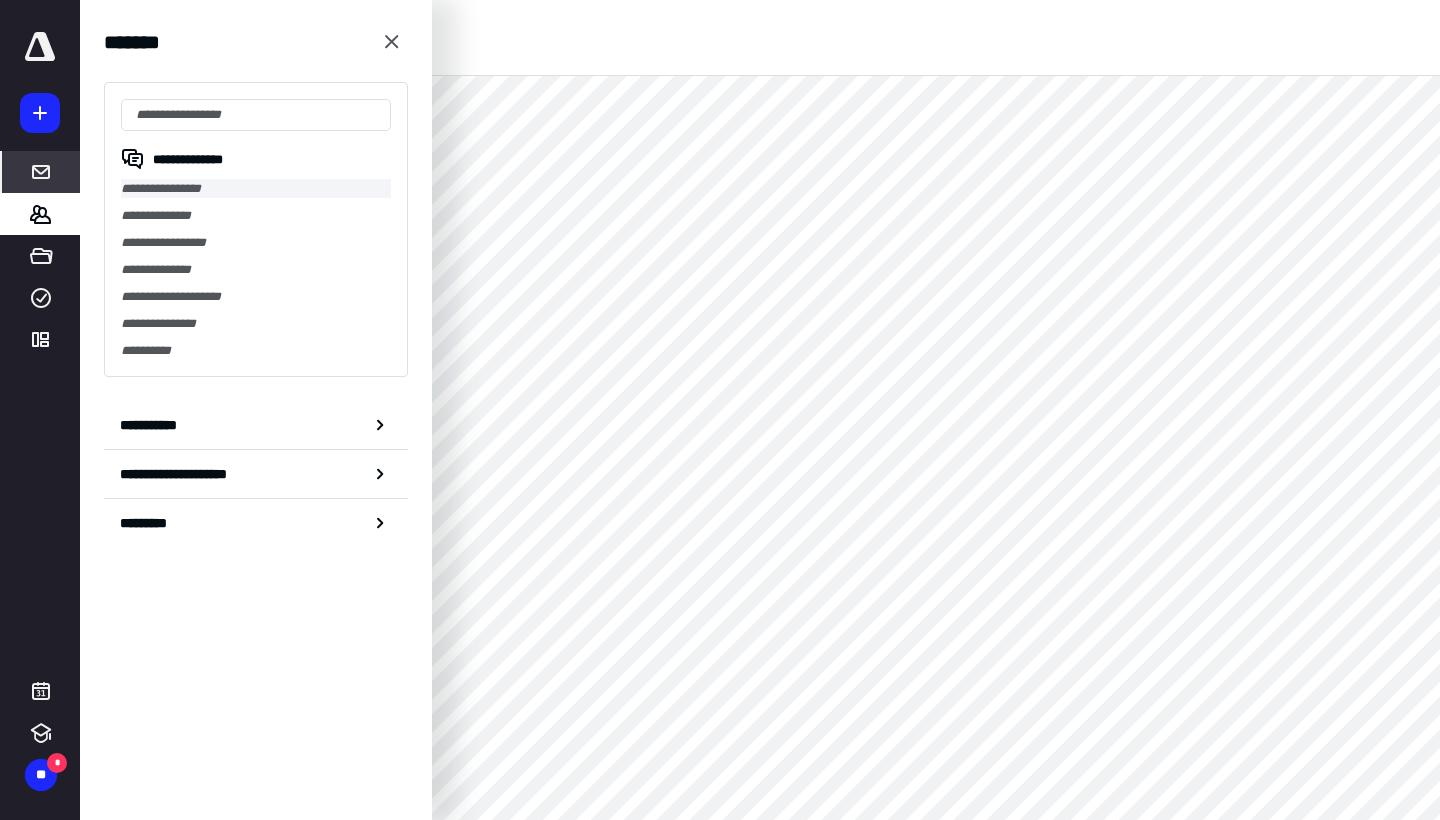 click on "**********" at bounding box center [256, 188] 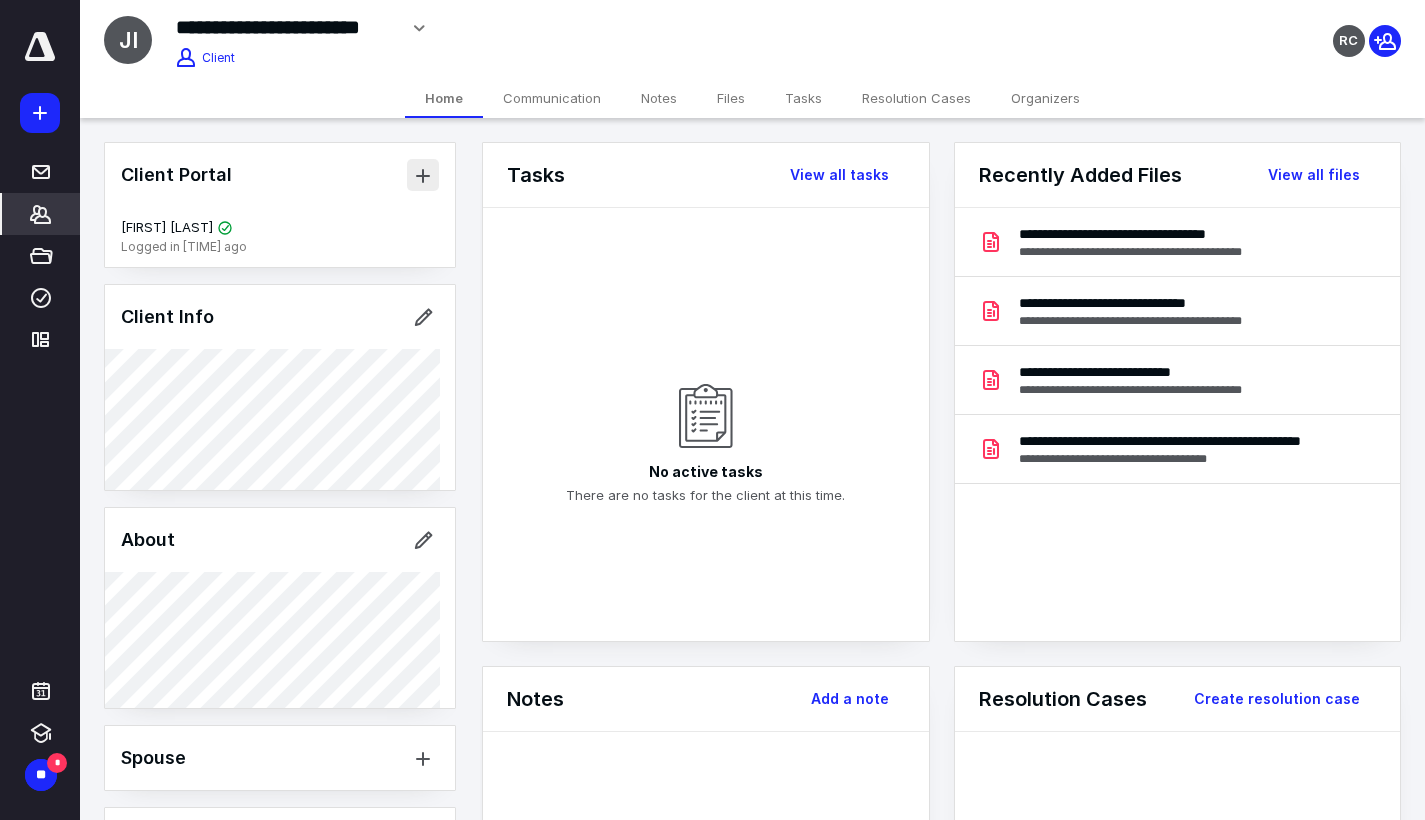 click at bounding box center (423, 175) 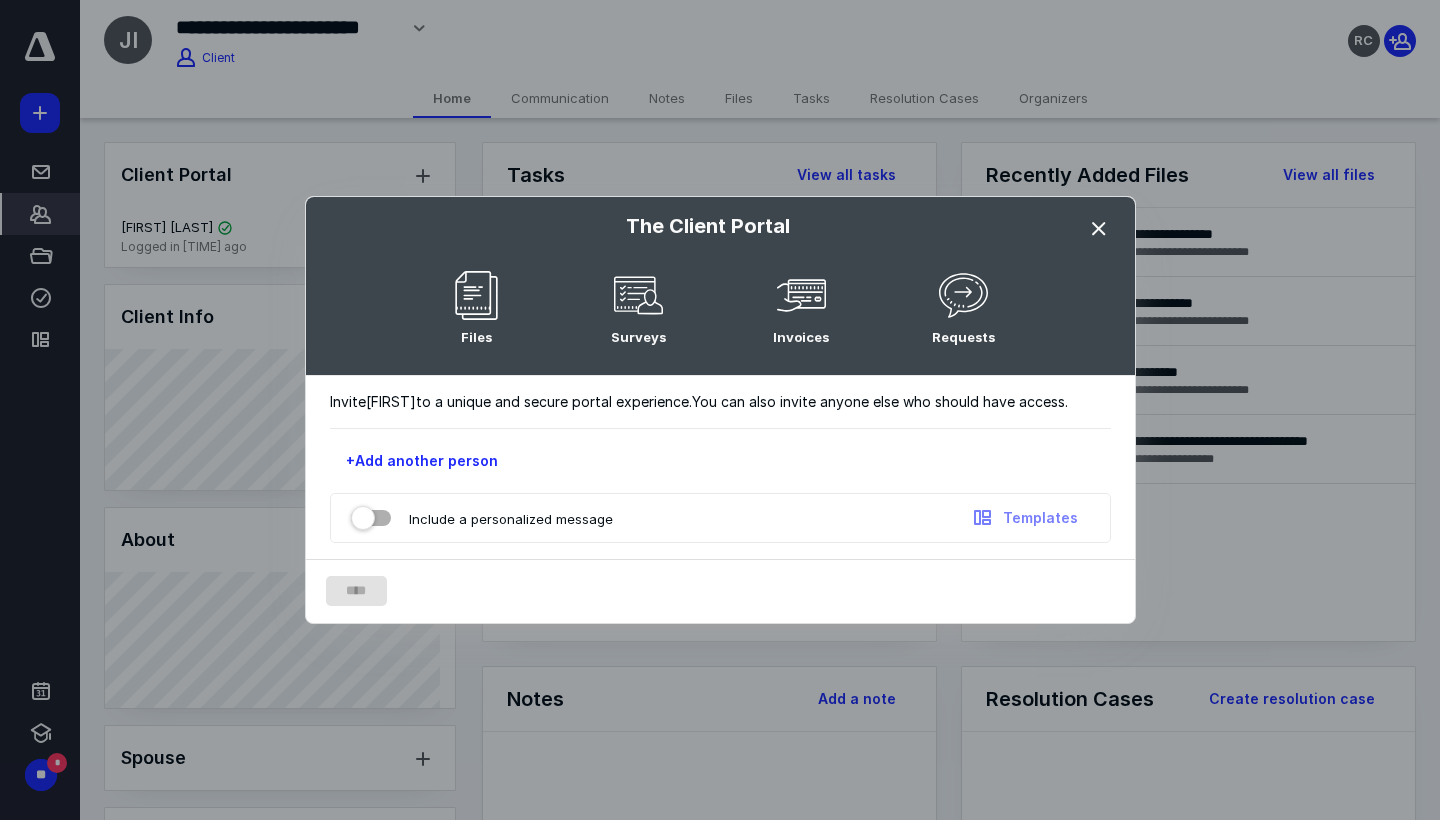 click at bounding box center (371, 514) 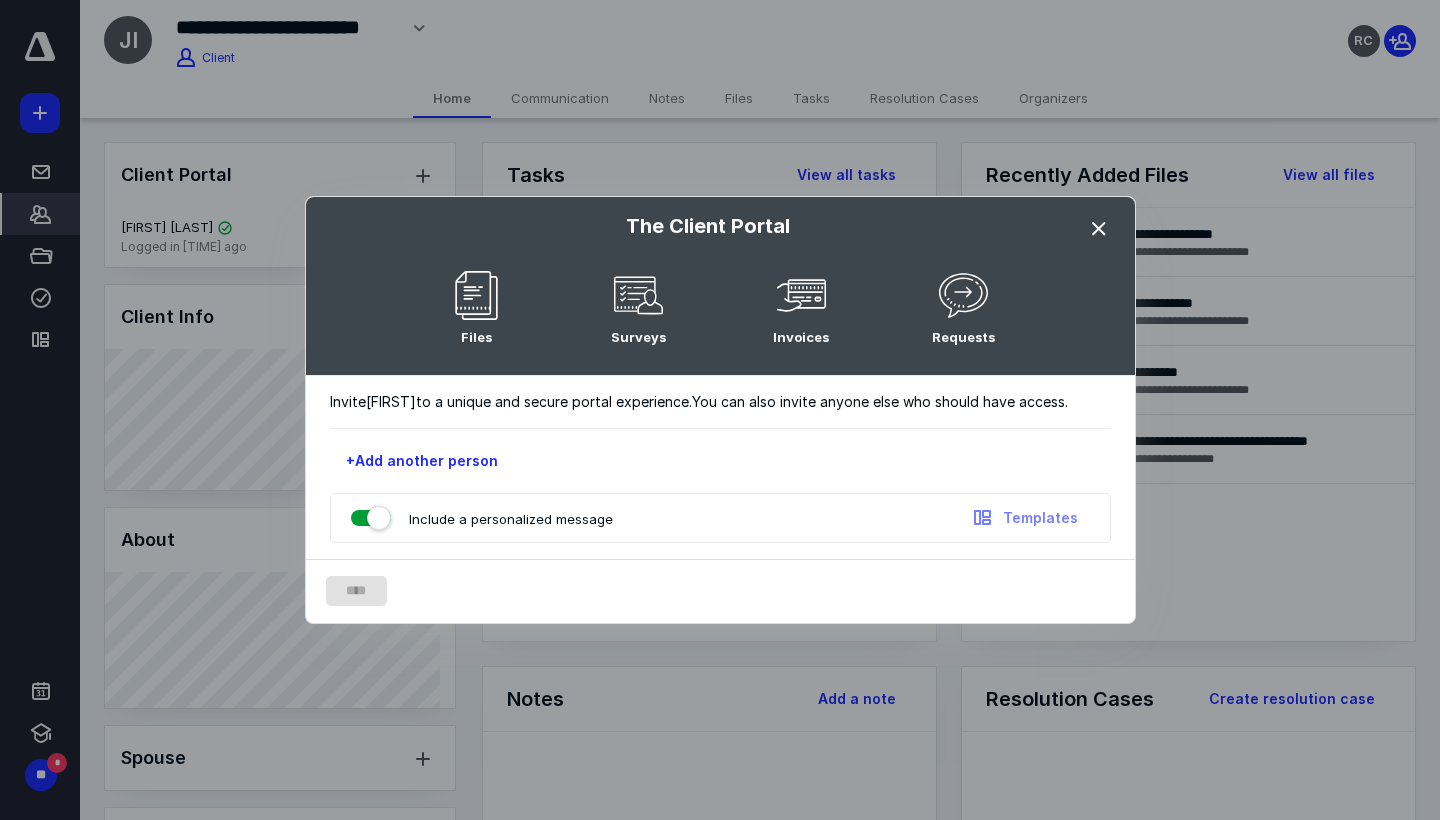 checkbox on "true" 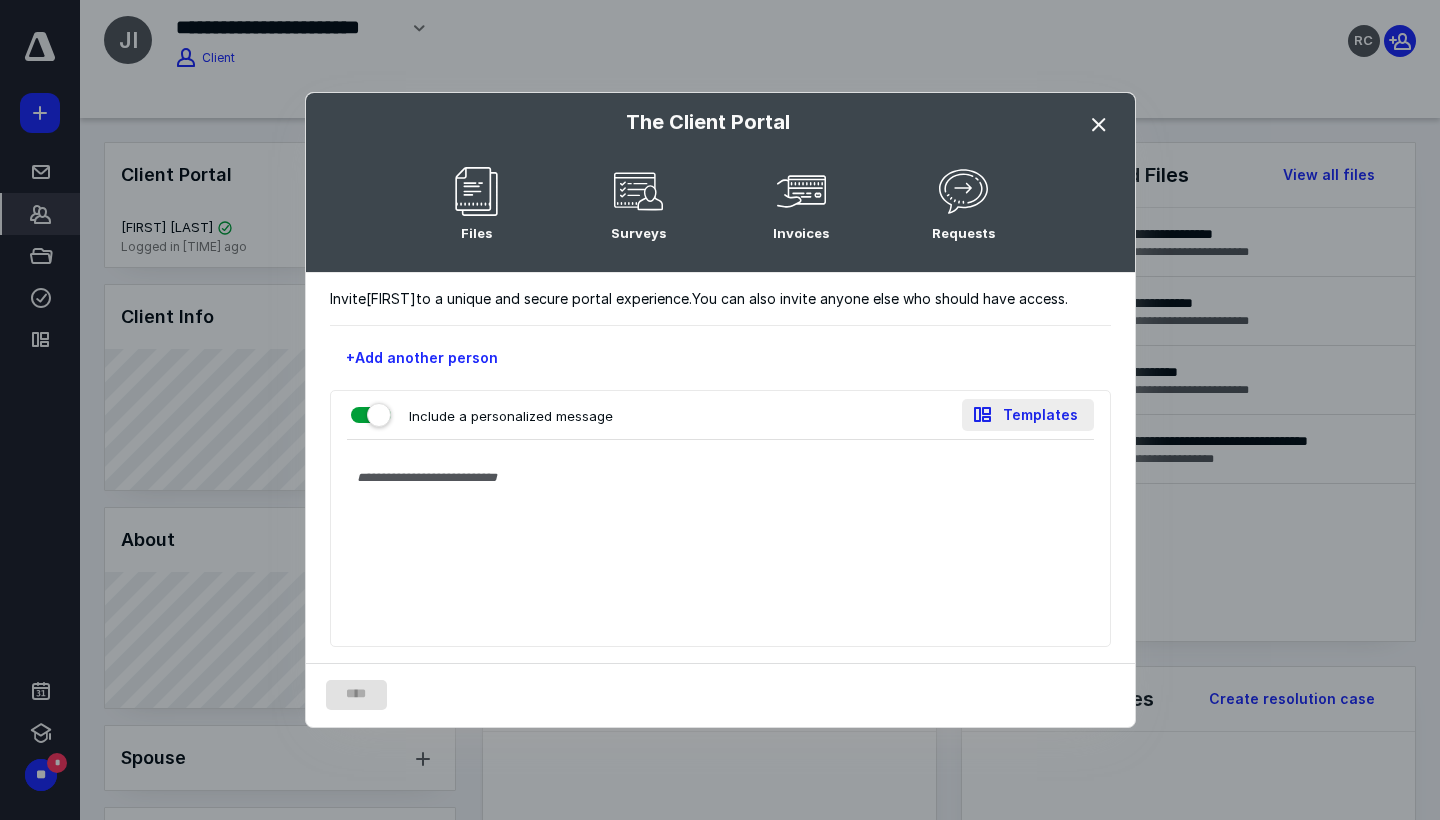click on "Templates" at bounding box center [1028, 415] 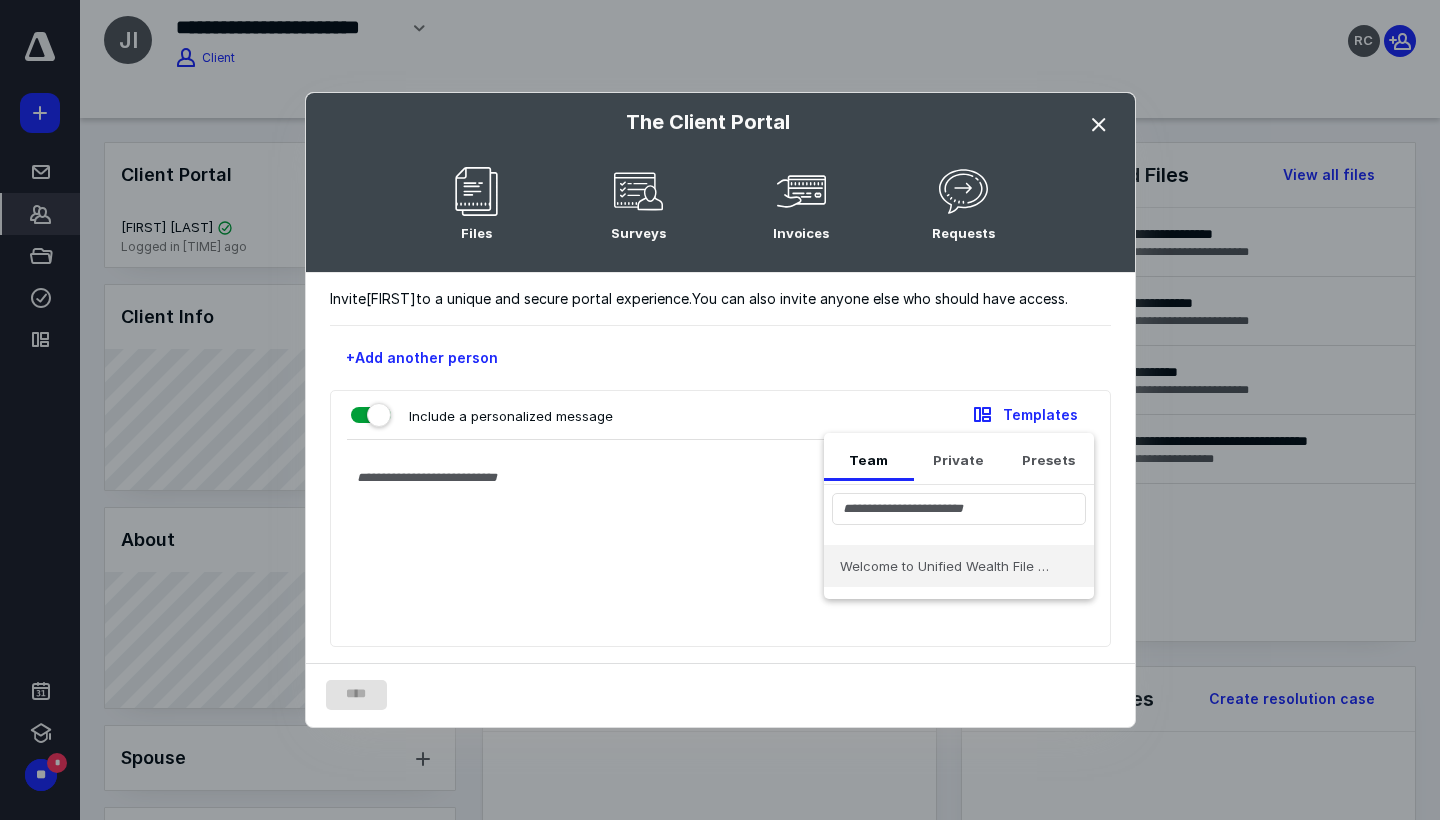 click on "Welcome to Unified Wealth File Sharing!" at bounding box center (959, 566) 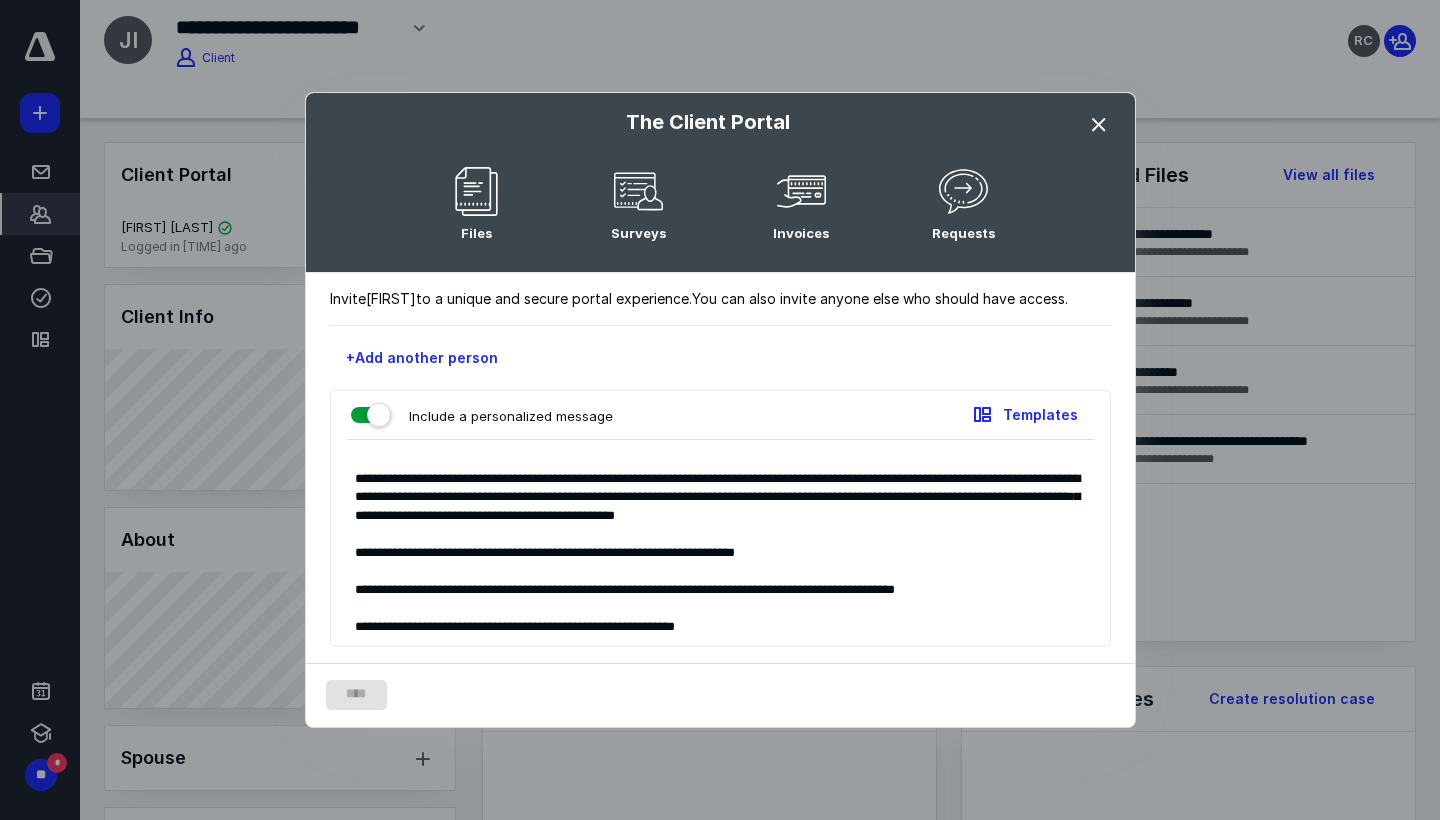 scroll, scrollTop: 0, scrollLeft: 0, axis: both 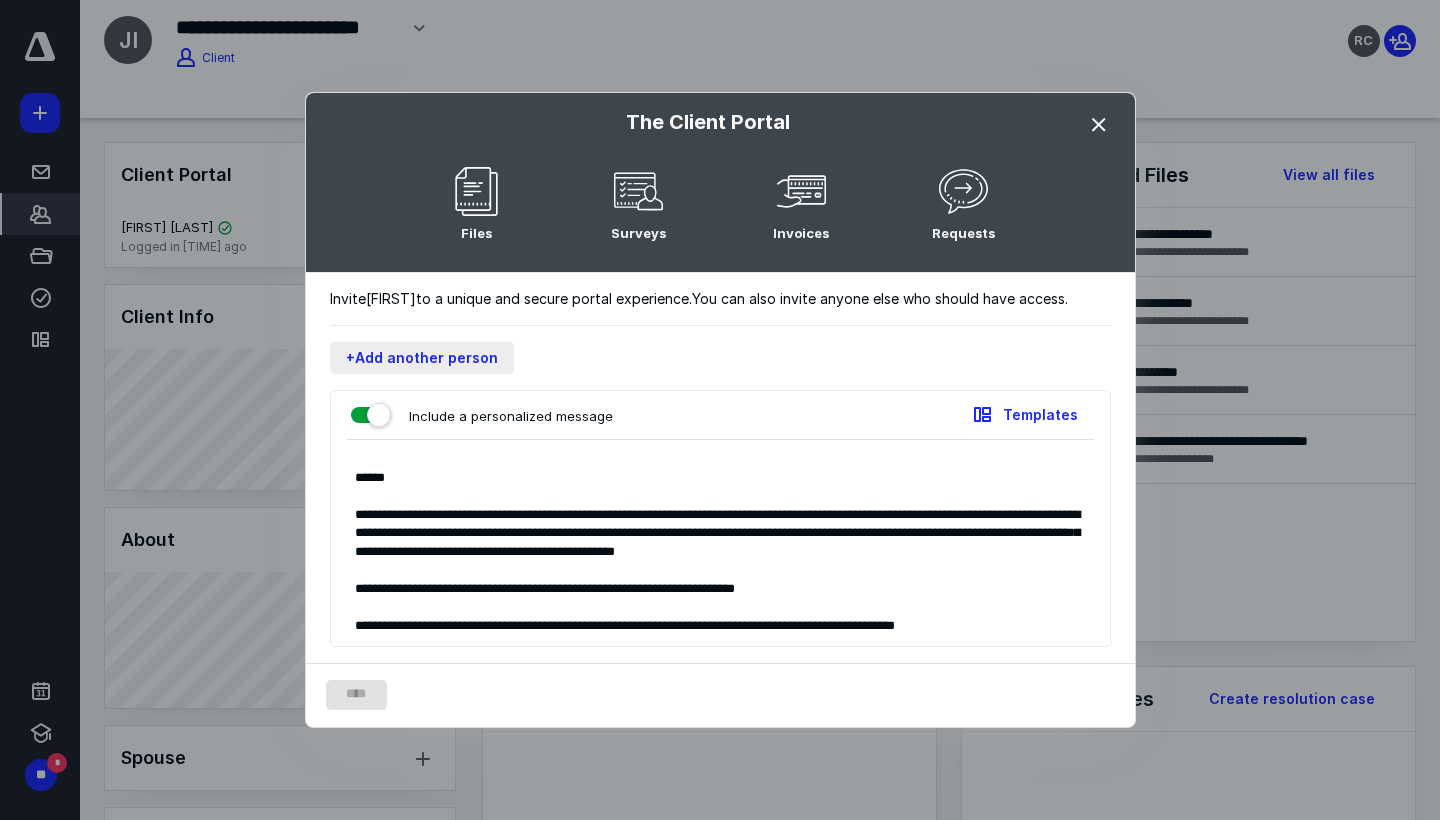 click on "+Add another person" at bounding box center [422, 358] 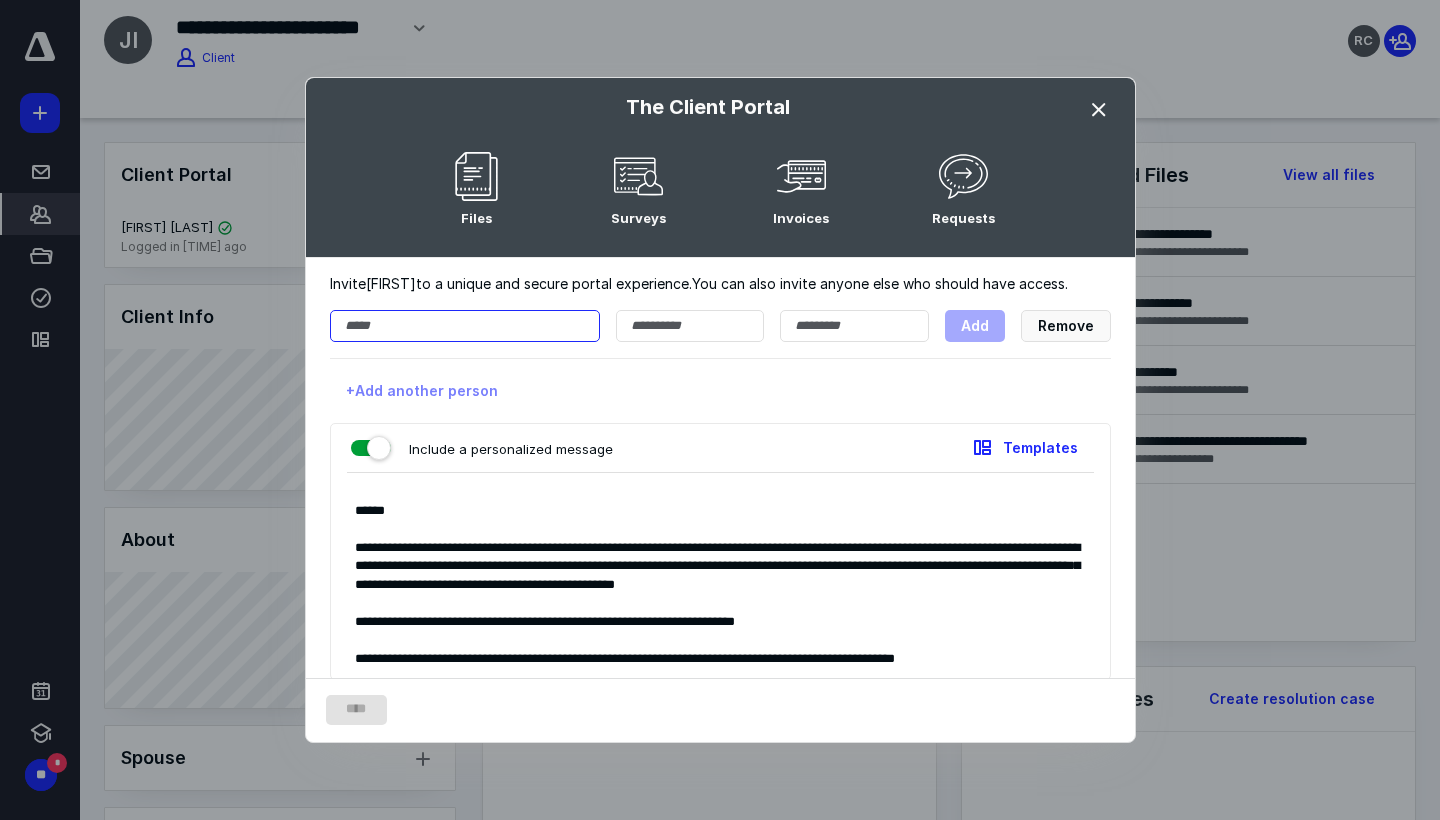 click at bounding box center [465, 326] 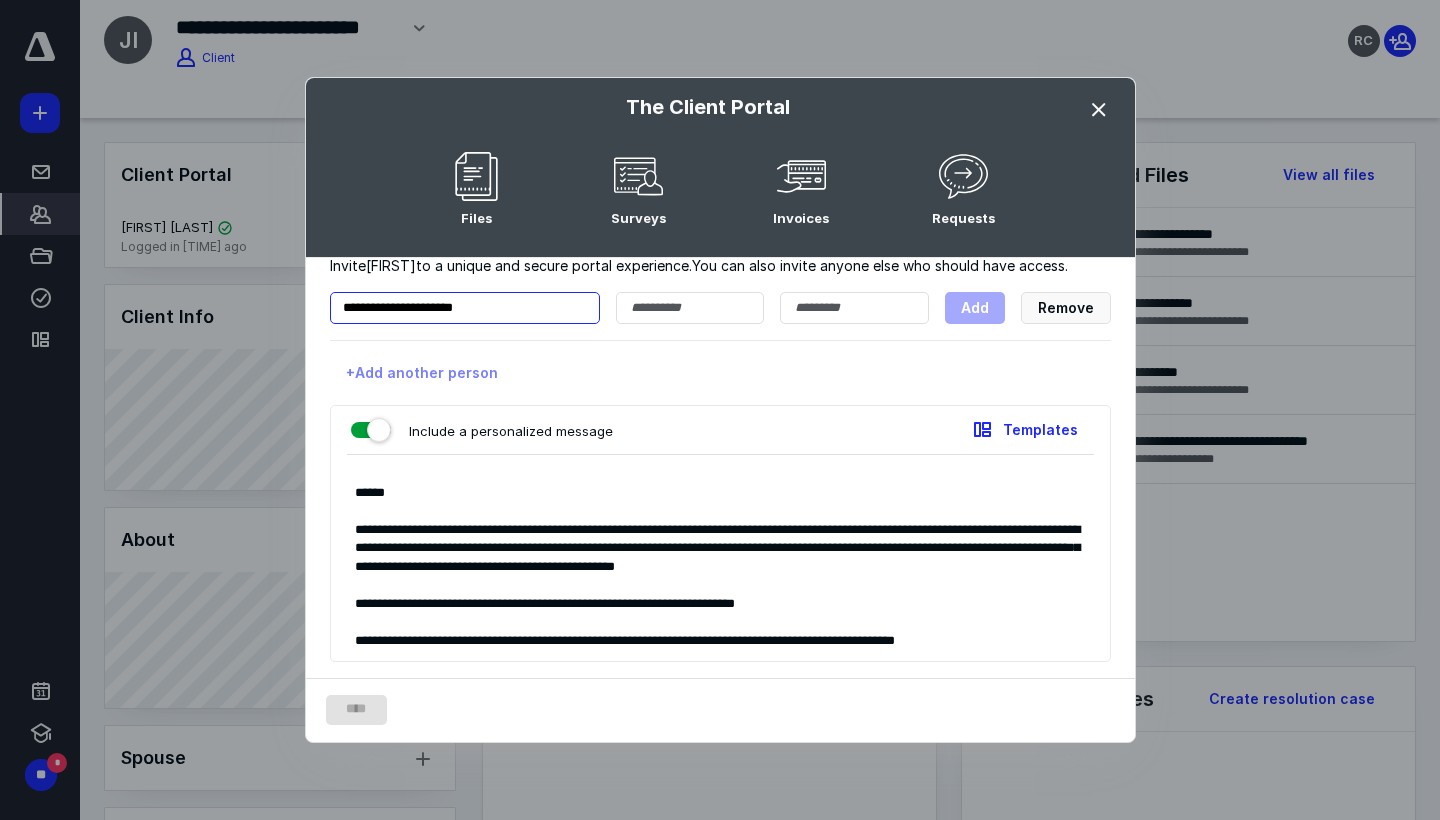 scroll, scrollTop: 0, scrollLeft: 0, axis: both 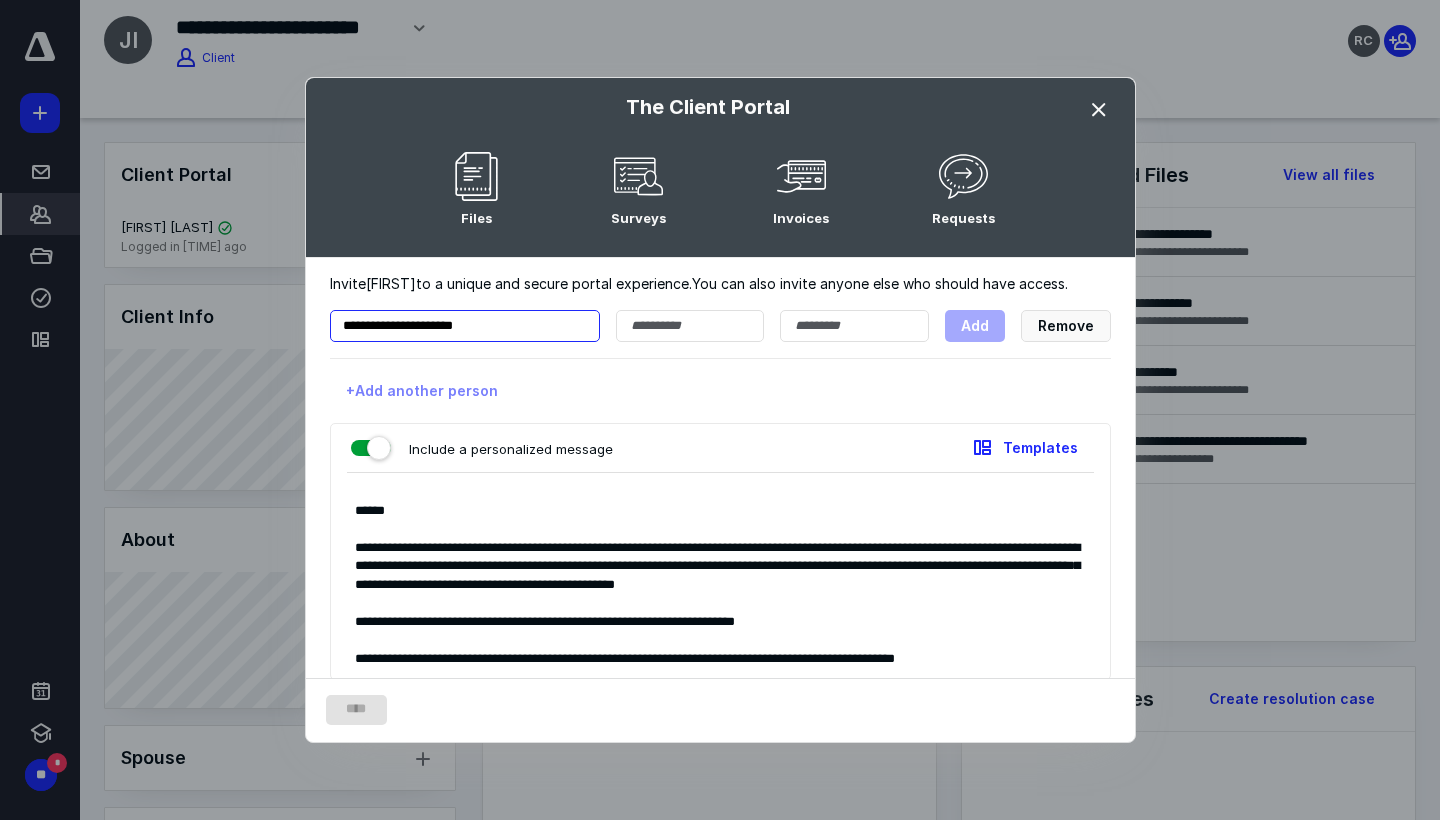 type on "[MASKED]" 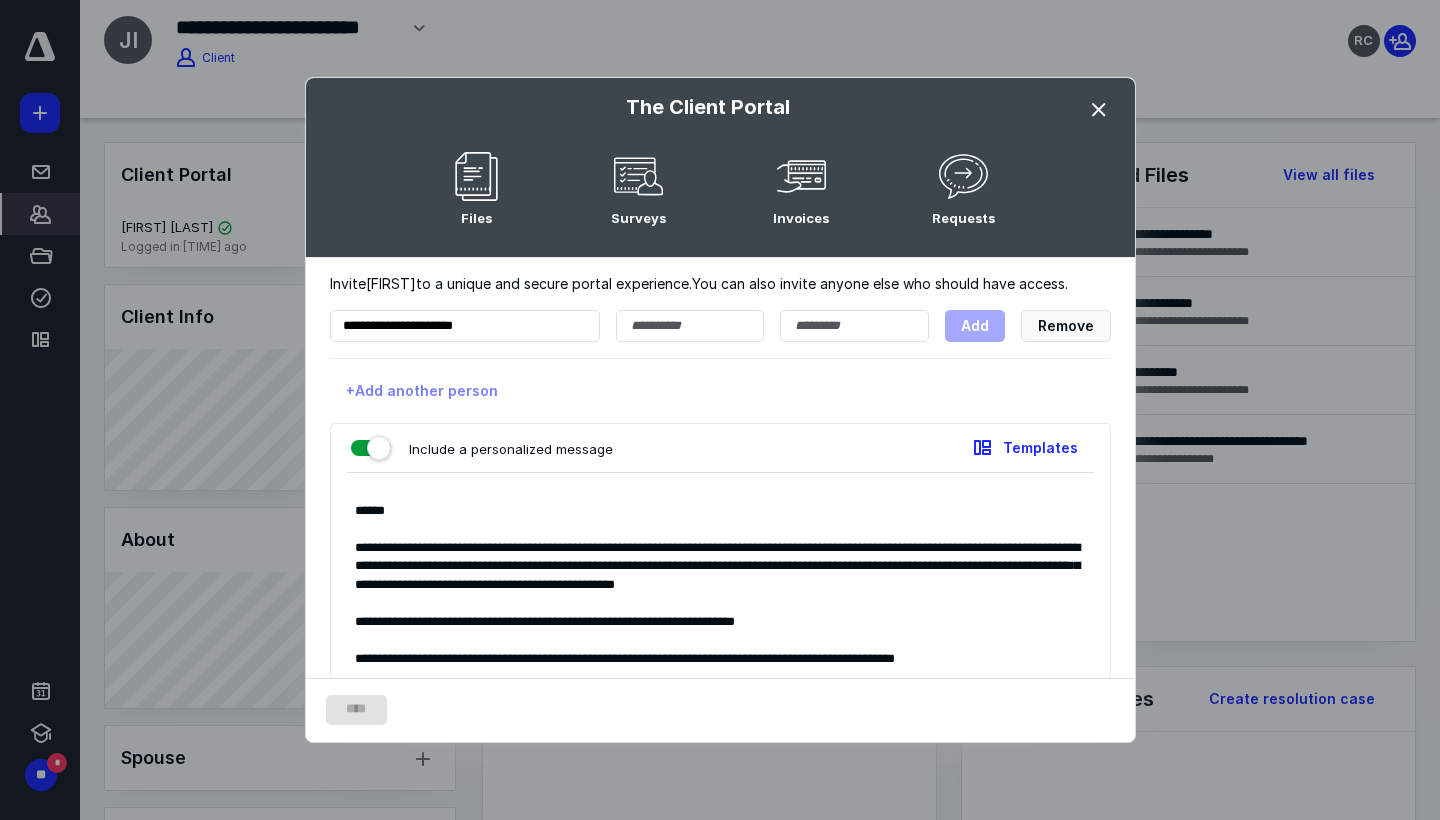 click at bounding box center [371, 444] 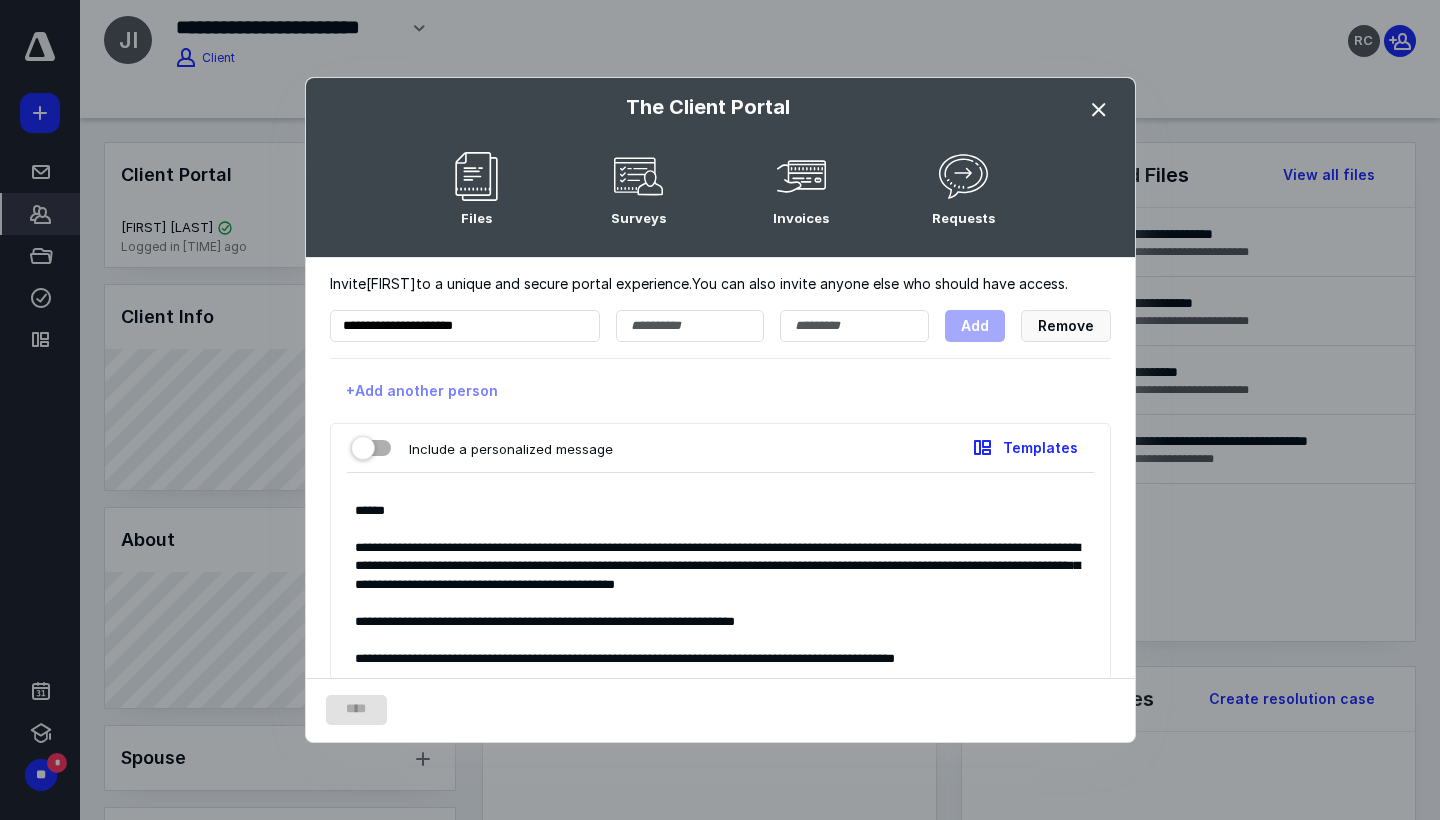checkbox on "false" 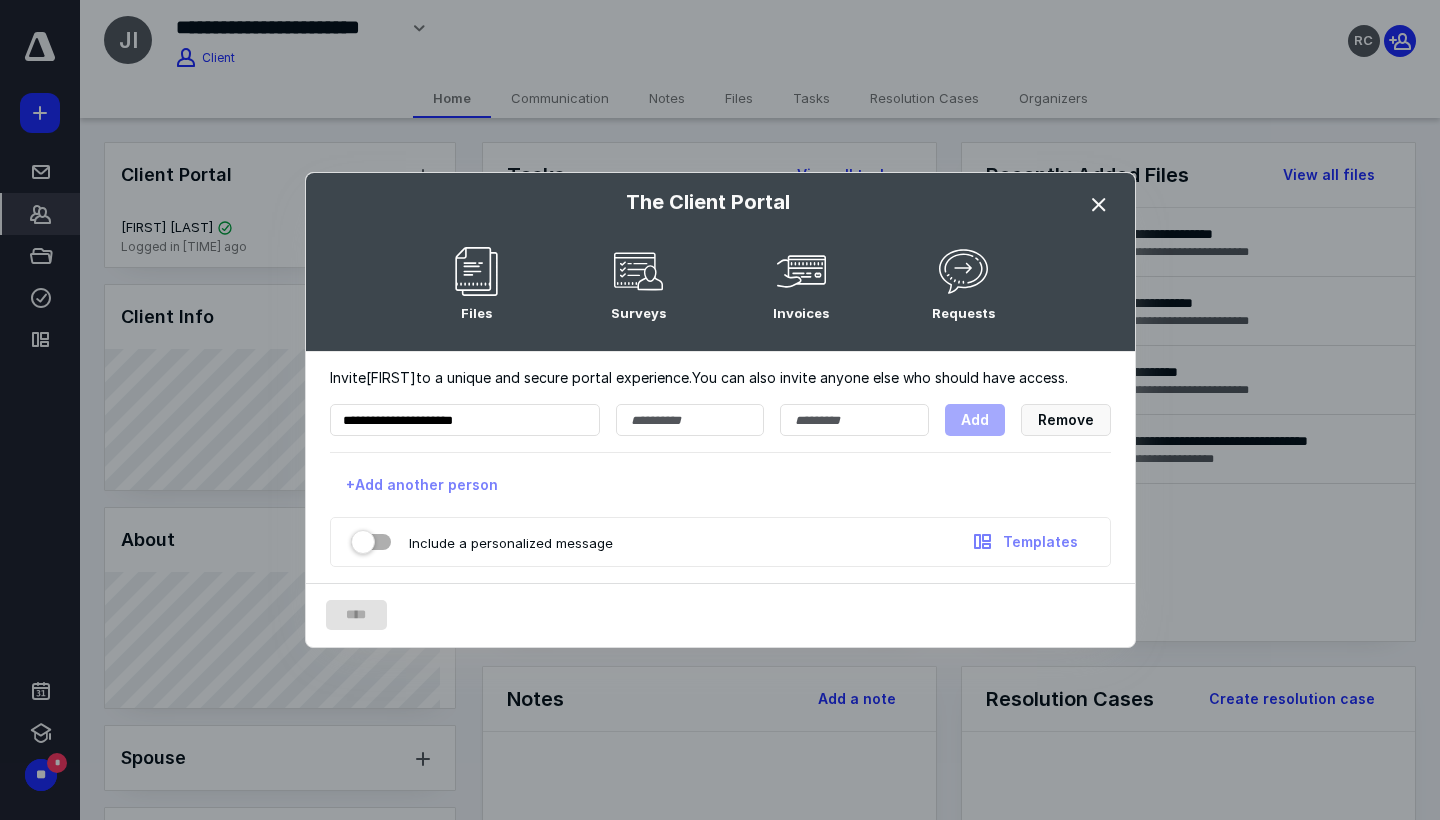 click at bounding box center [1099, 205] 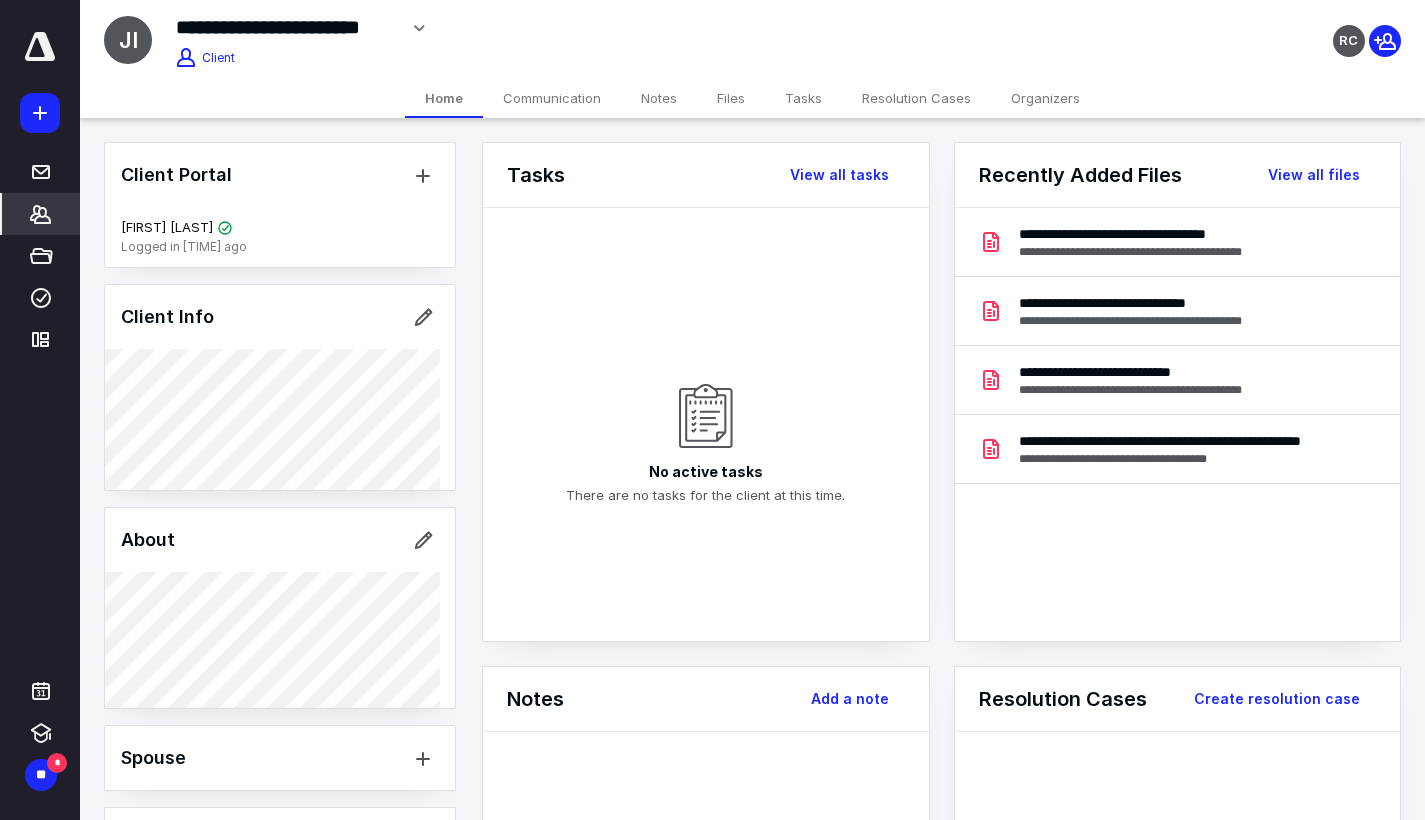 click on "Files" at bounding box center (731, 98) 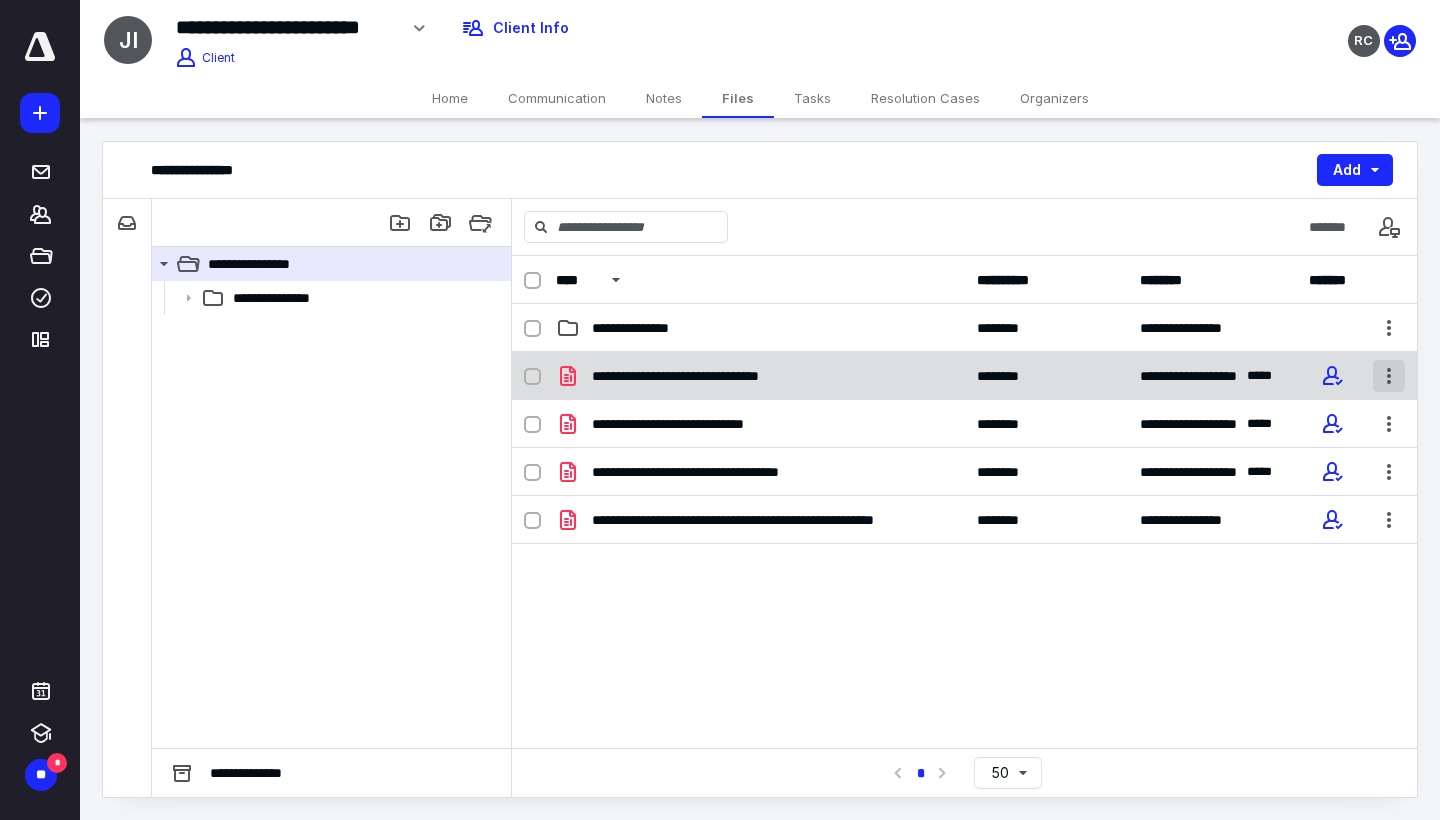 click at bounding box center (1389, 376) 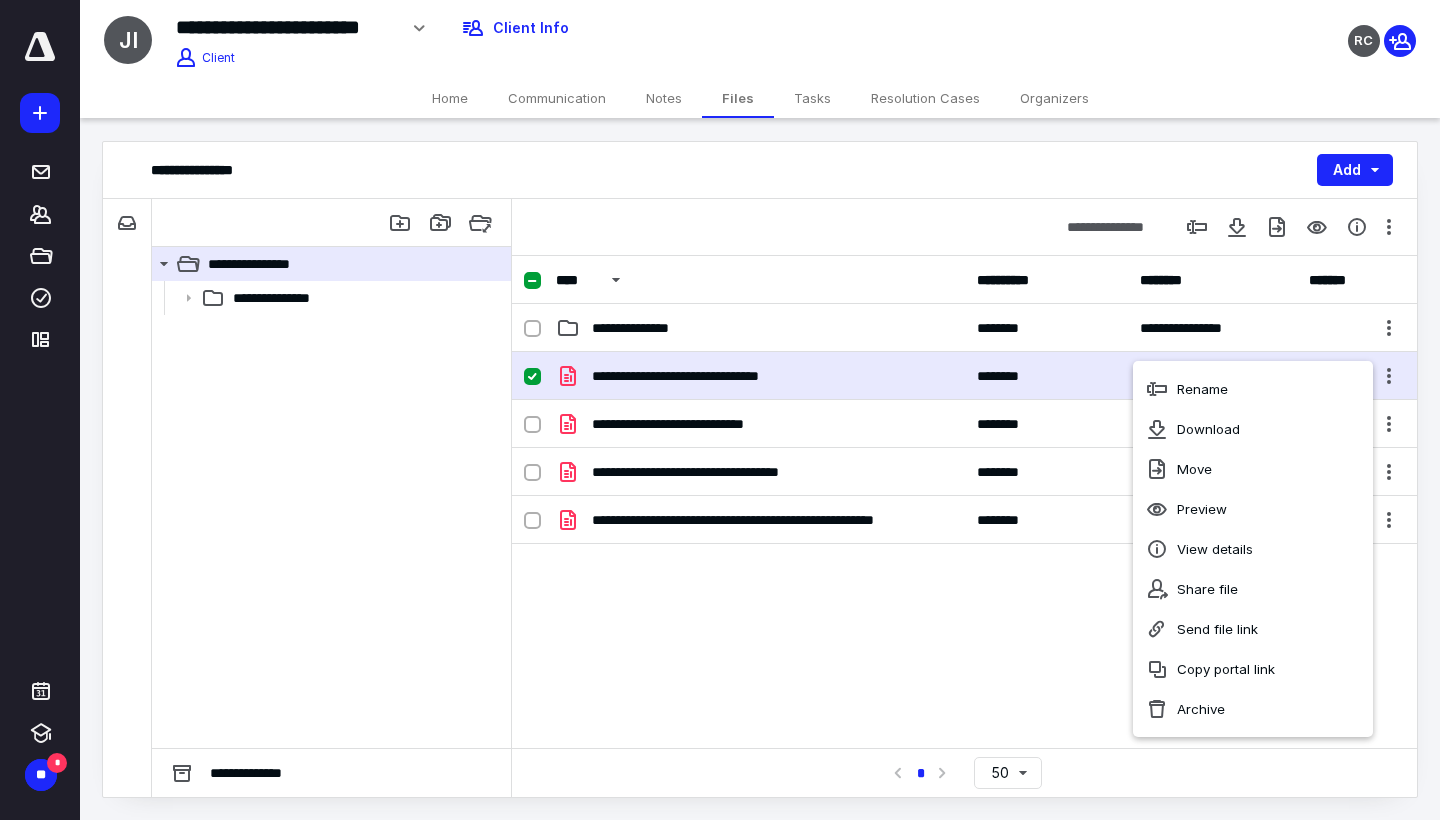 click on "Communication" at bounding box center [557, 98] 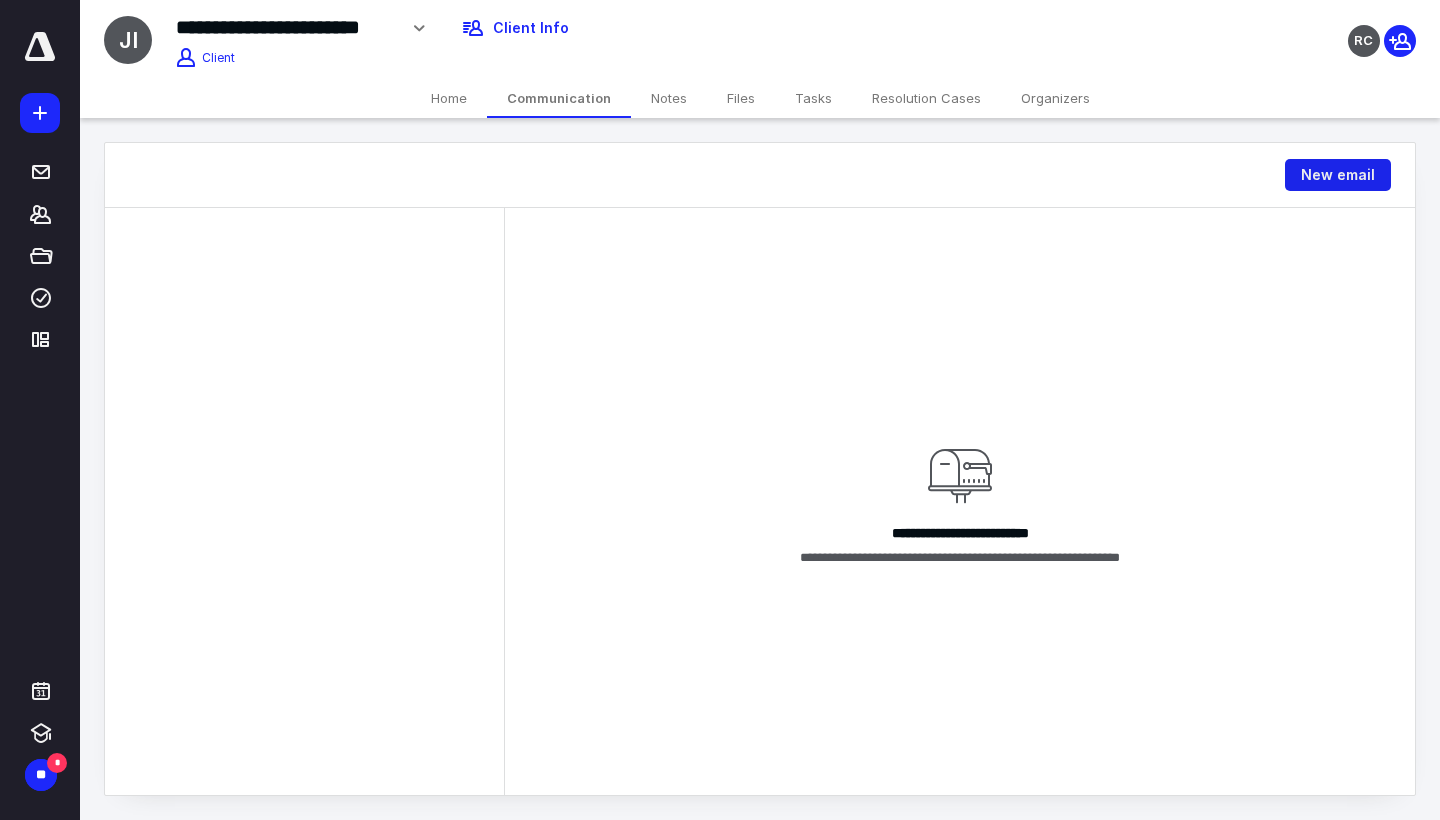 click on "New email" at bounding box center [1338, 175] 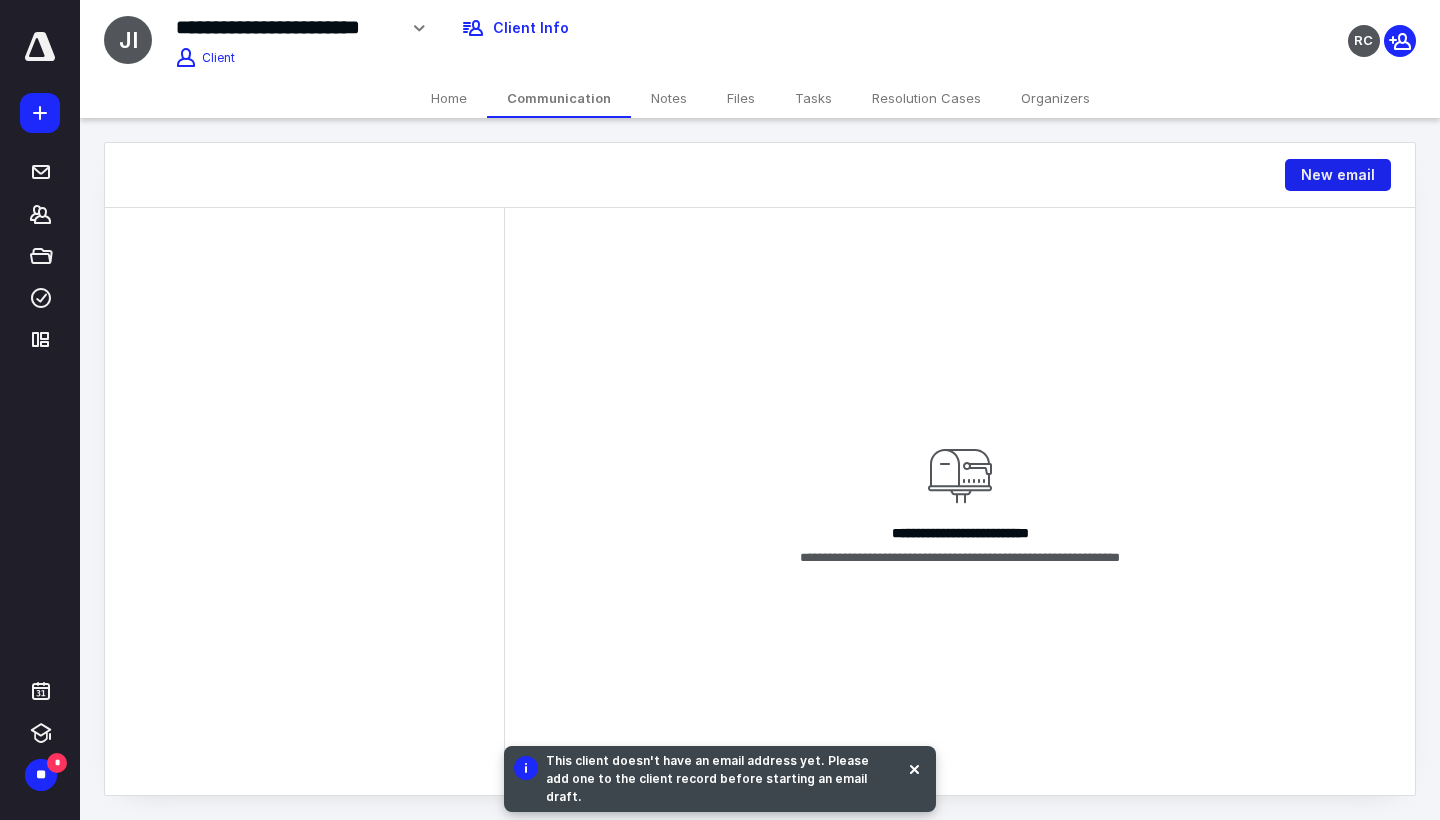click on "New email" at bounding box center [1338, 175] 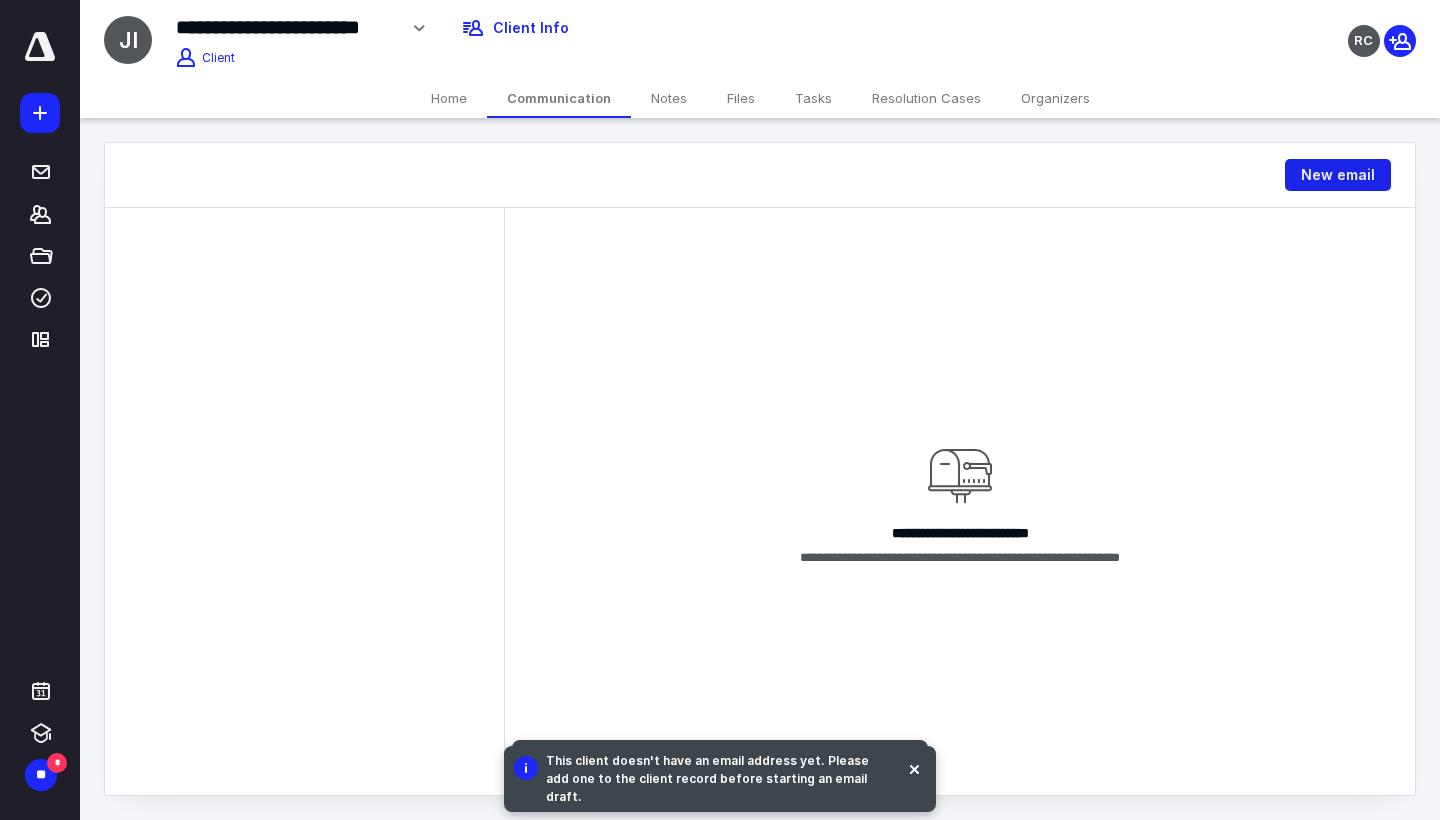 click on "New email" at bounding box center (1338, 175) 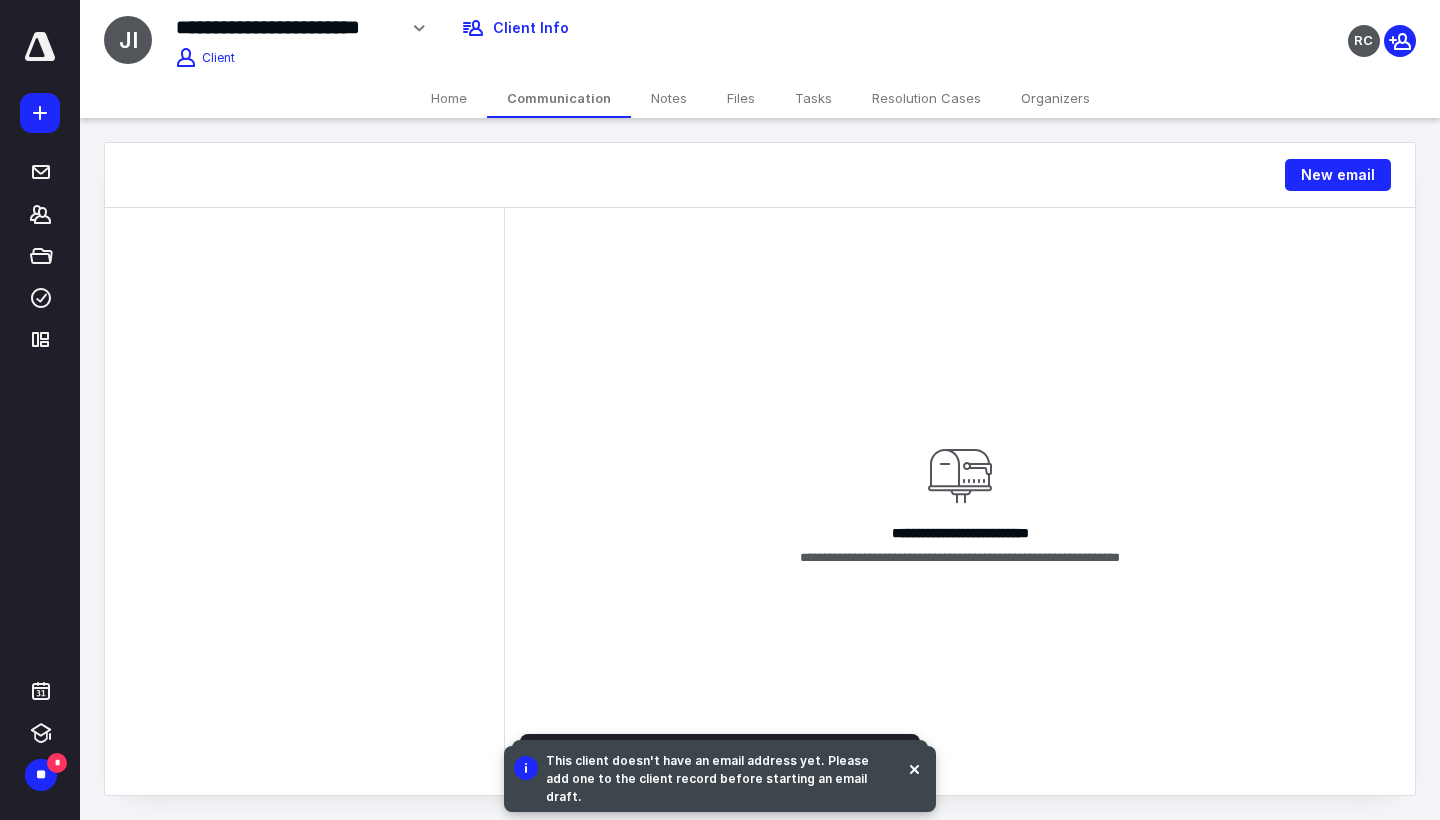 drag, startPoint x: 1350, startPoint y: 187, endPoint x: 1122, endPoint y: 361, distance: 286.81003 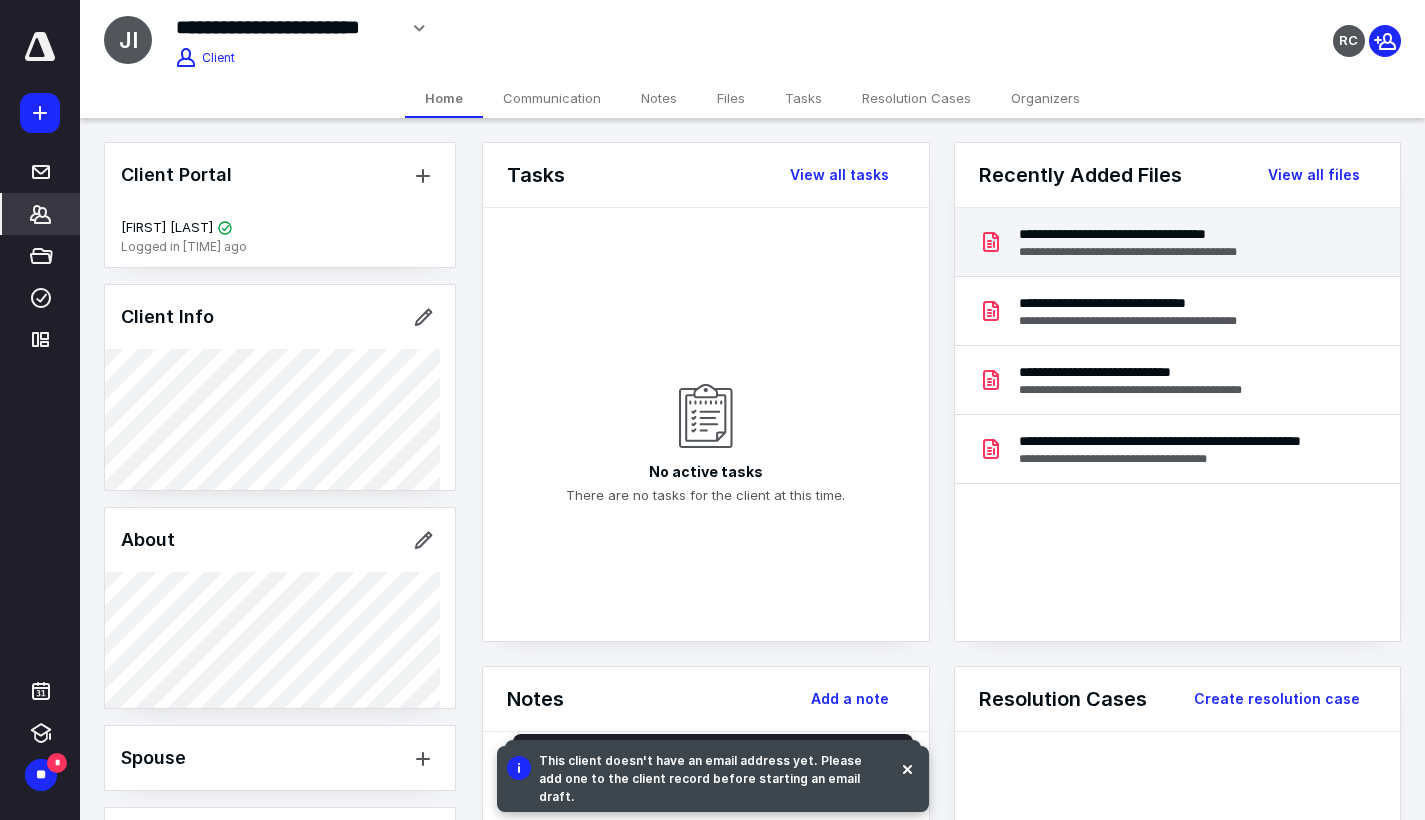 click on "[MASKED]" at bounding box center (1145, 234) 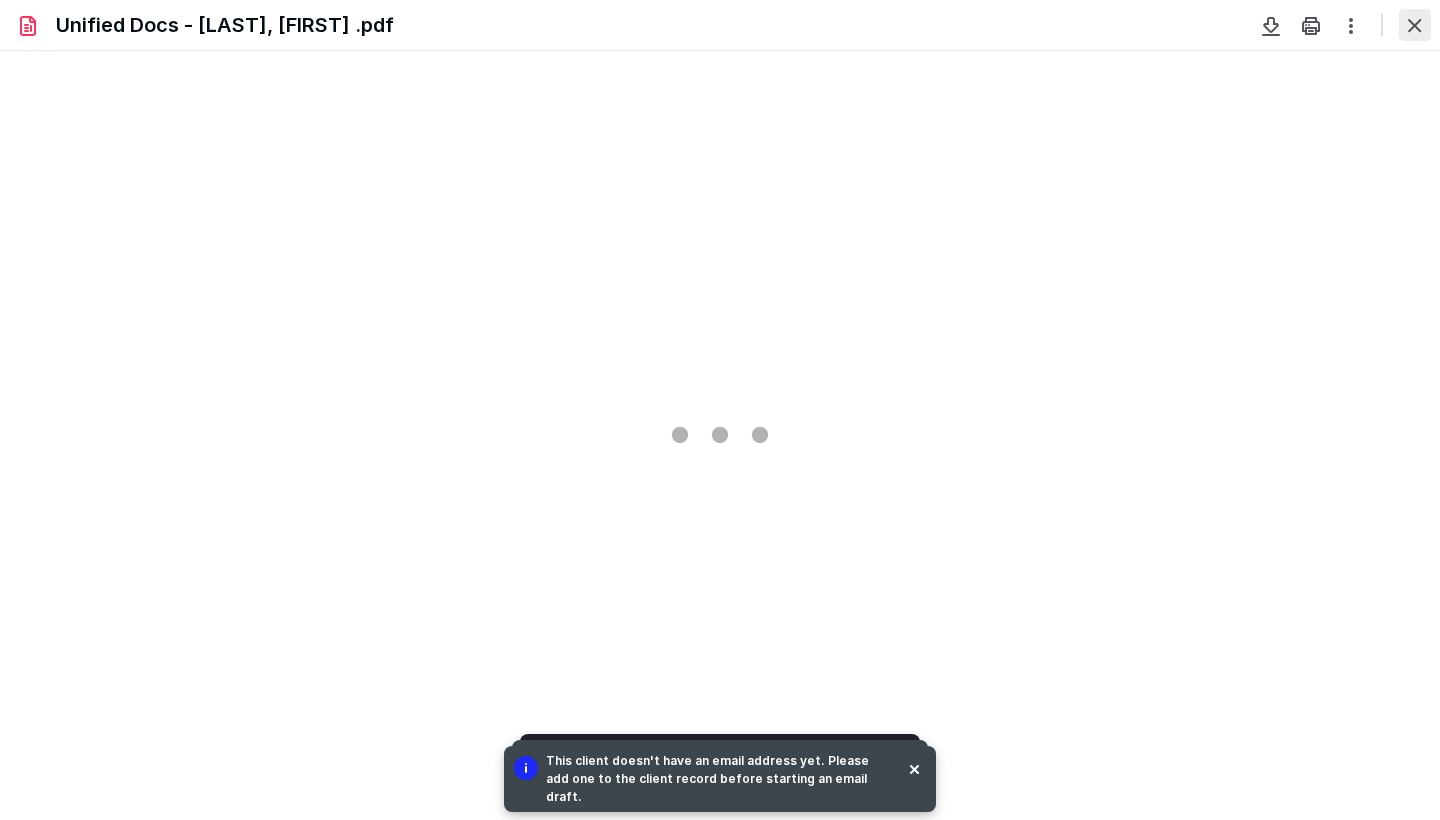 click at bounding box center [1415, 25] 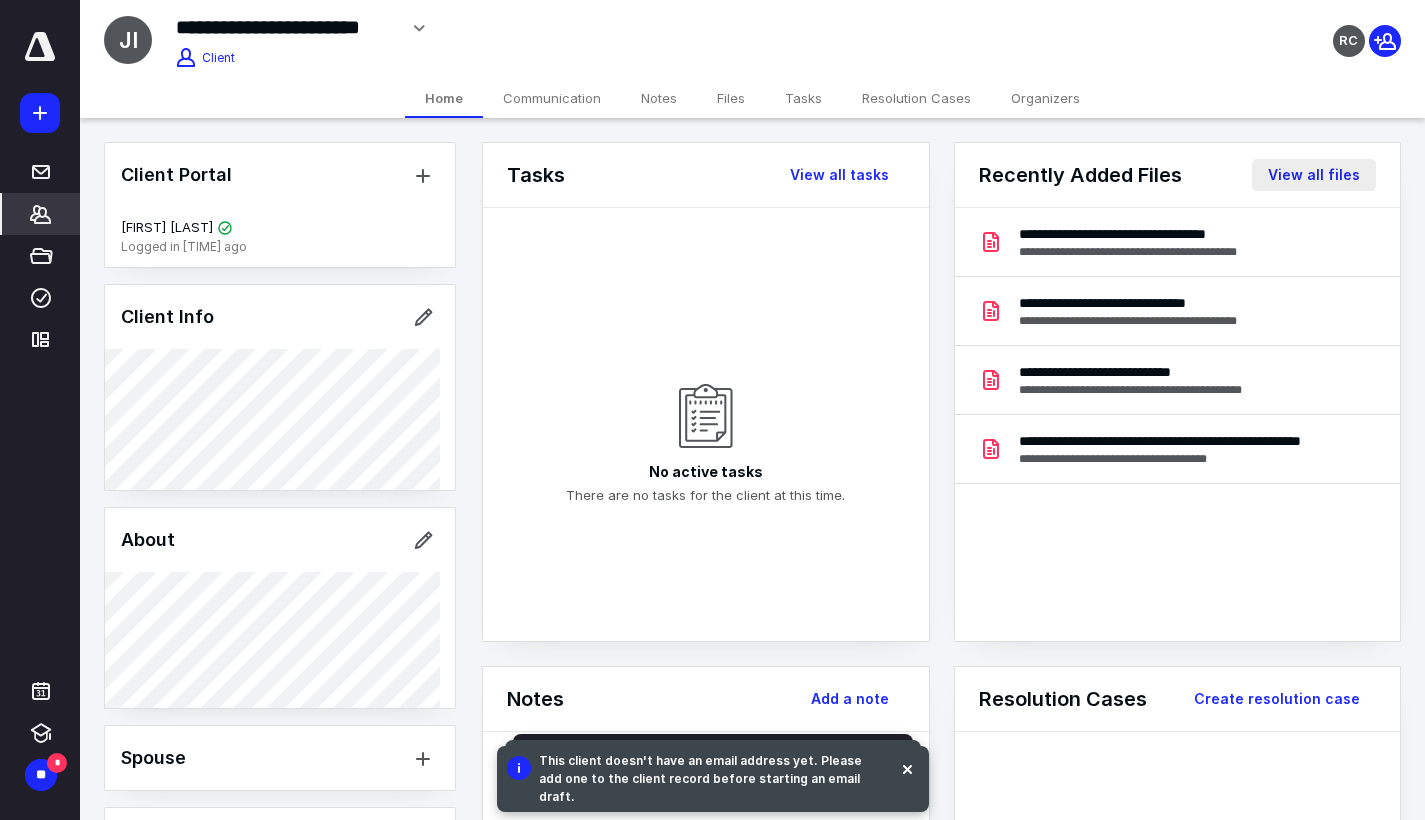click on "View all files" at bounding box center [839, 175] 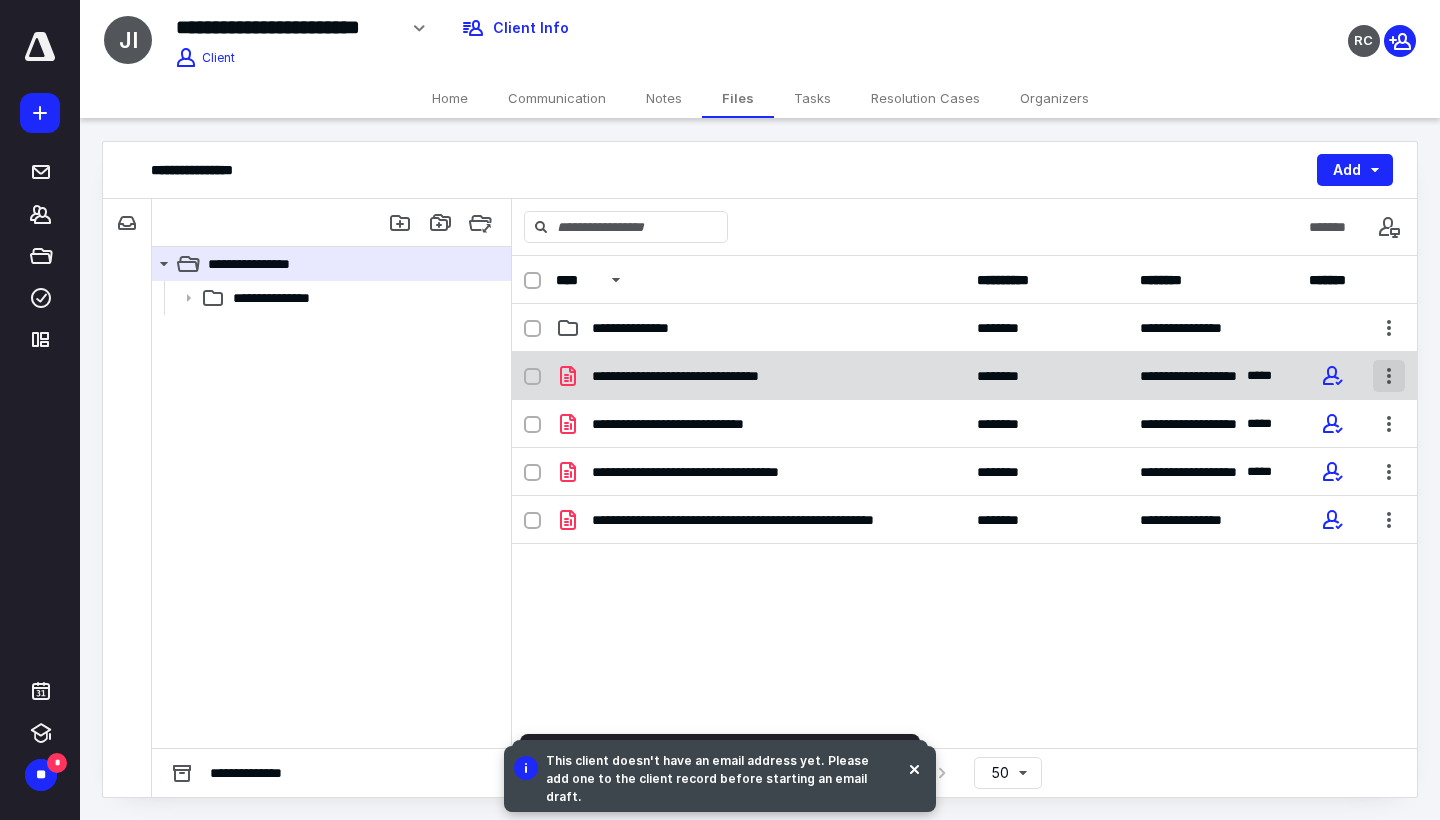 click at bounding box center (1389, 376) 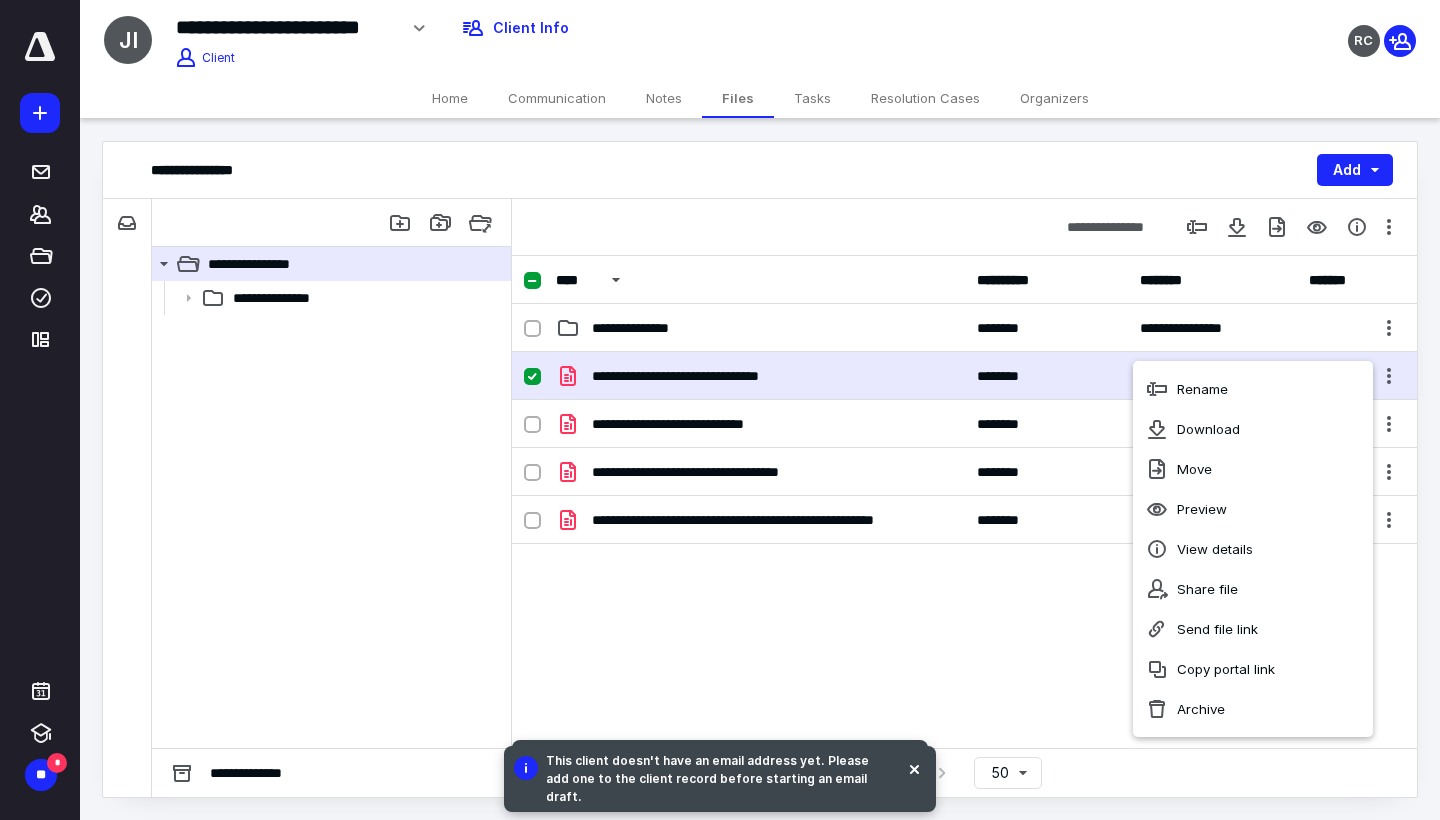 click on "**********" at bounding box center (964, 227) 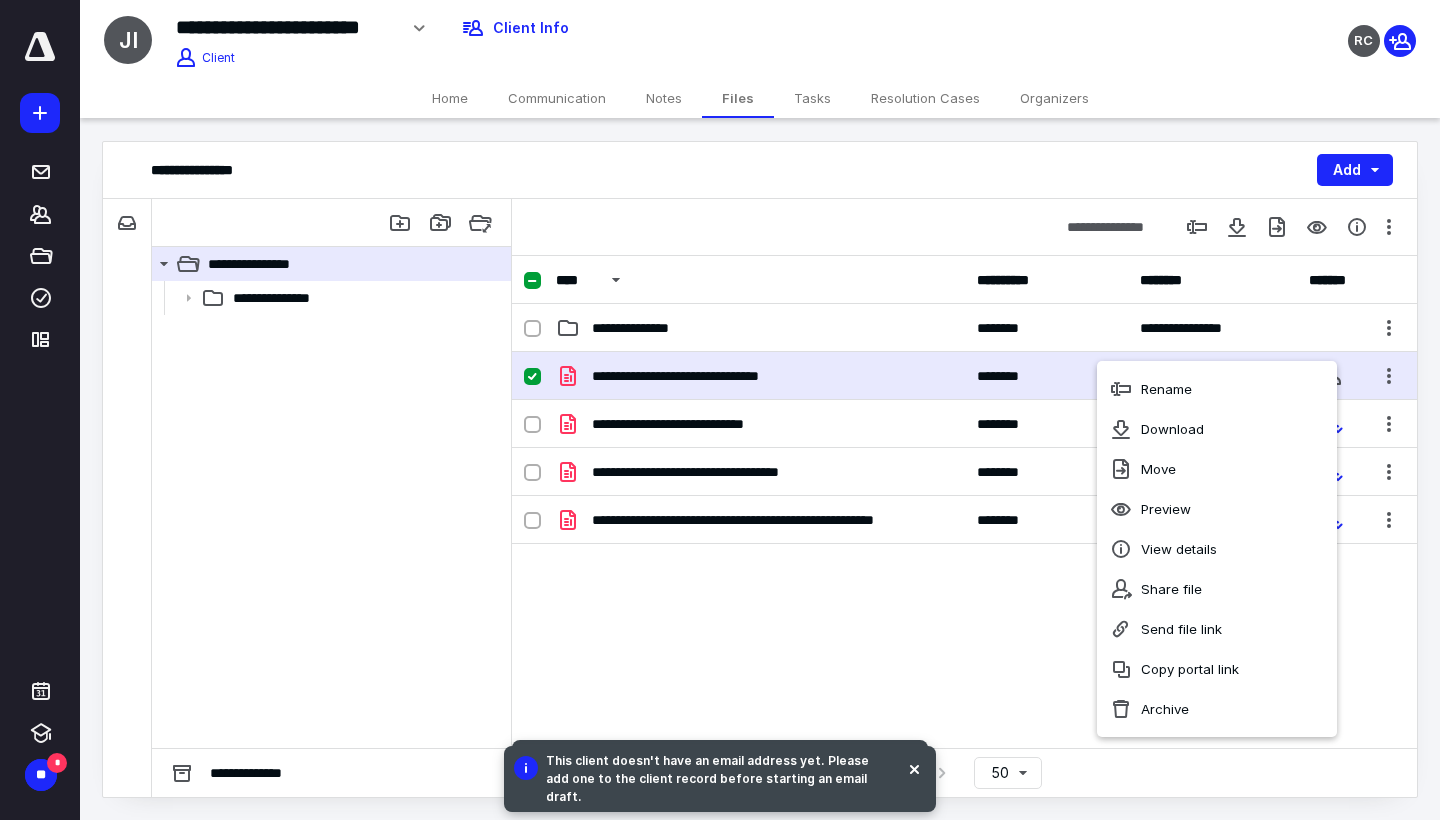 click on "**********" at bounding box center (964, 227) 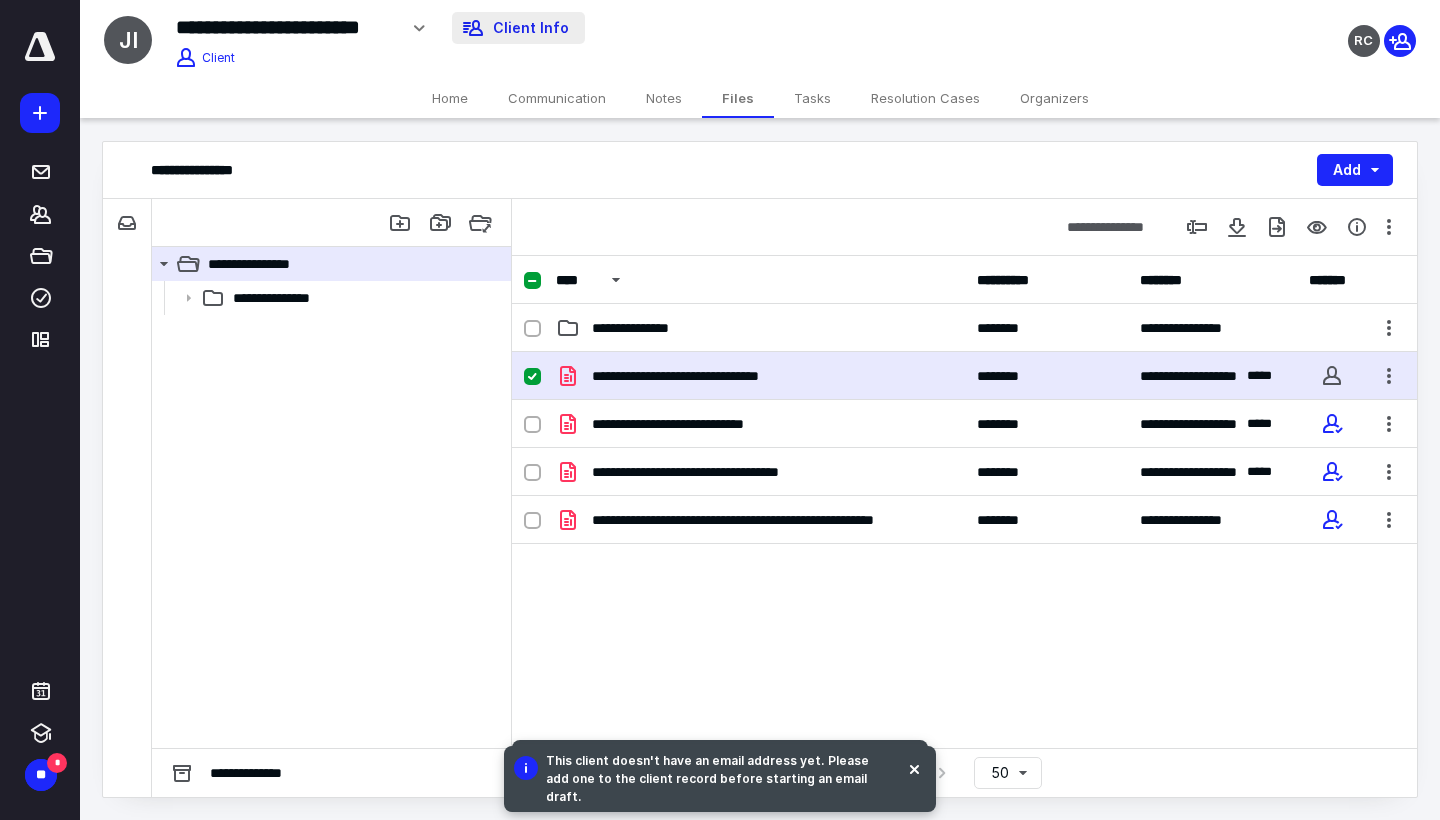 click on "Client Info" at bounding box center (518, 28) 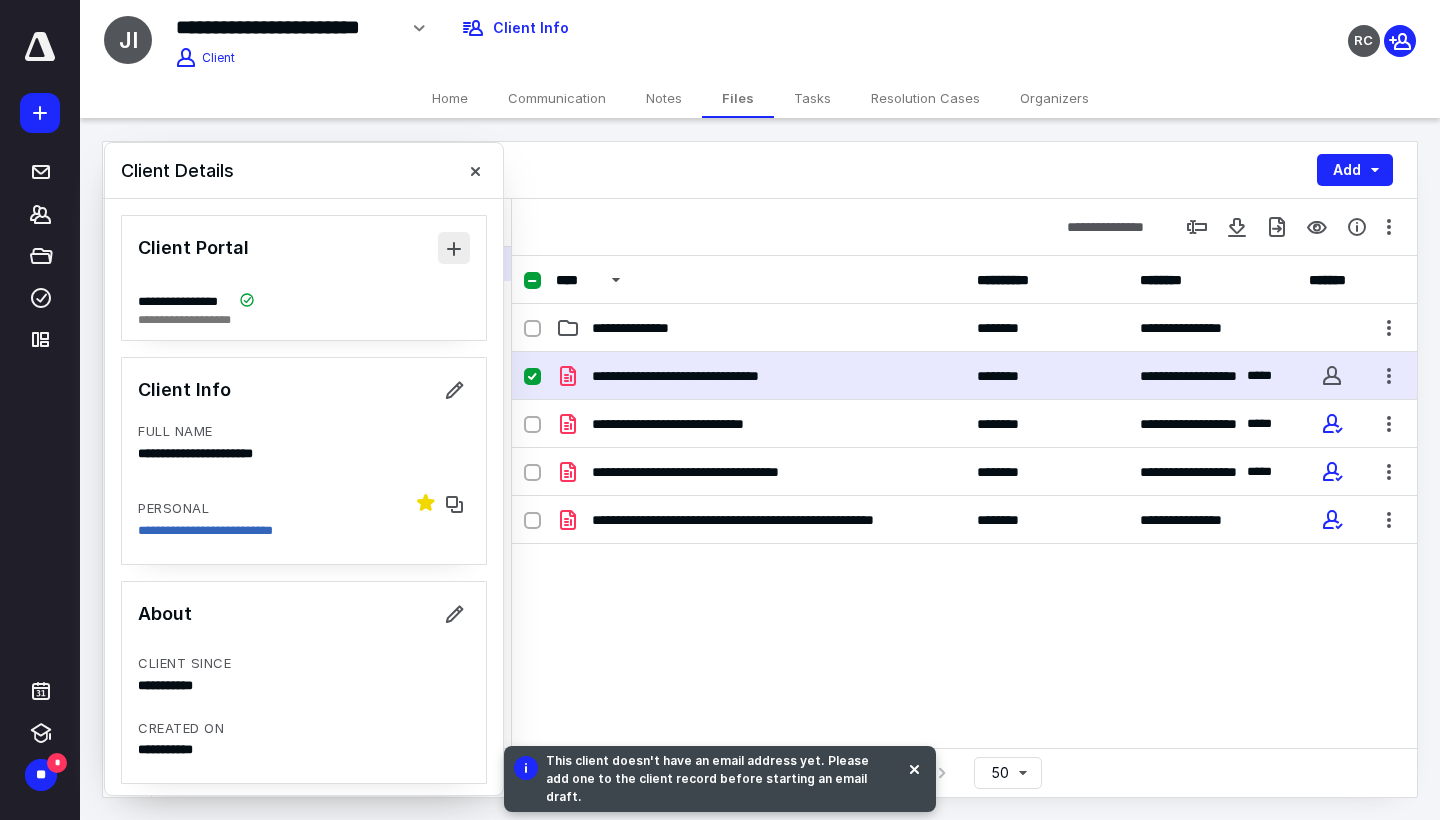 click at bounding box center (454, 248) 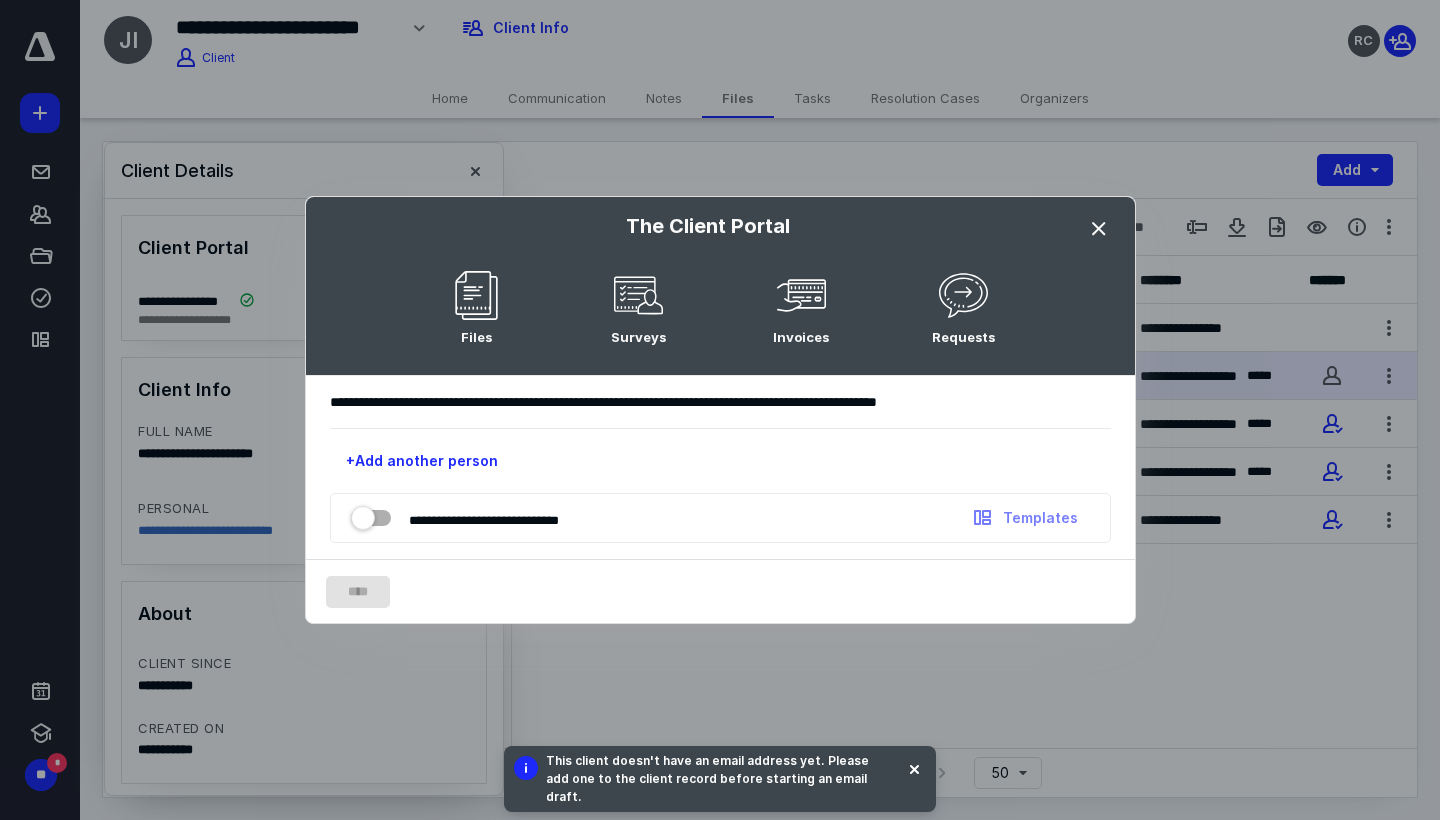 drag, startPoint x: 1100, startPoint y: 221, endPoint x: 1059, endPoint y: 228, distance: 41.59327 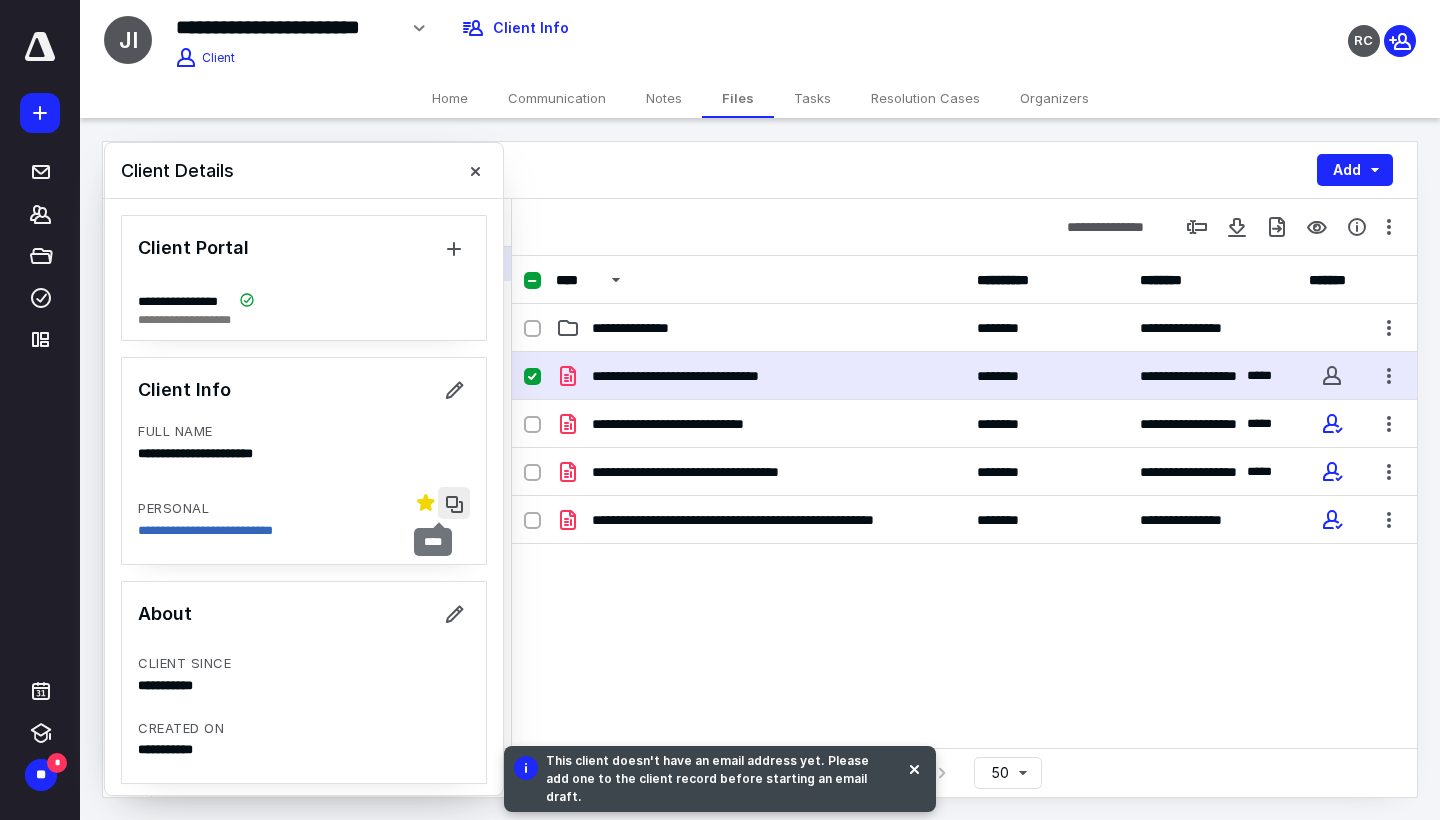click at bounding box center (454, 503) 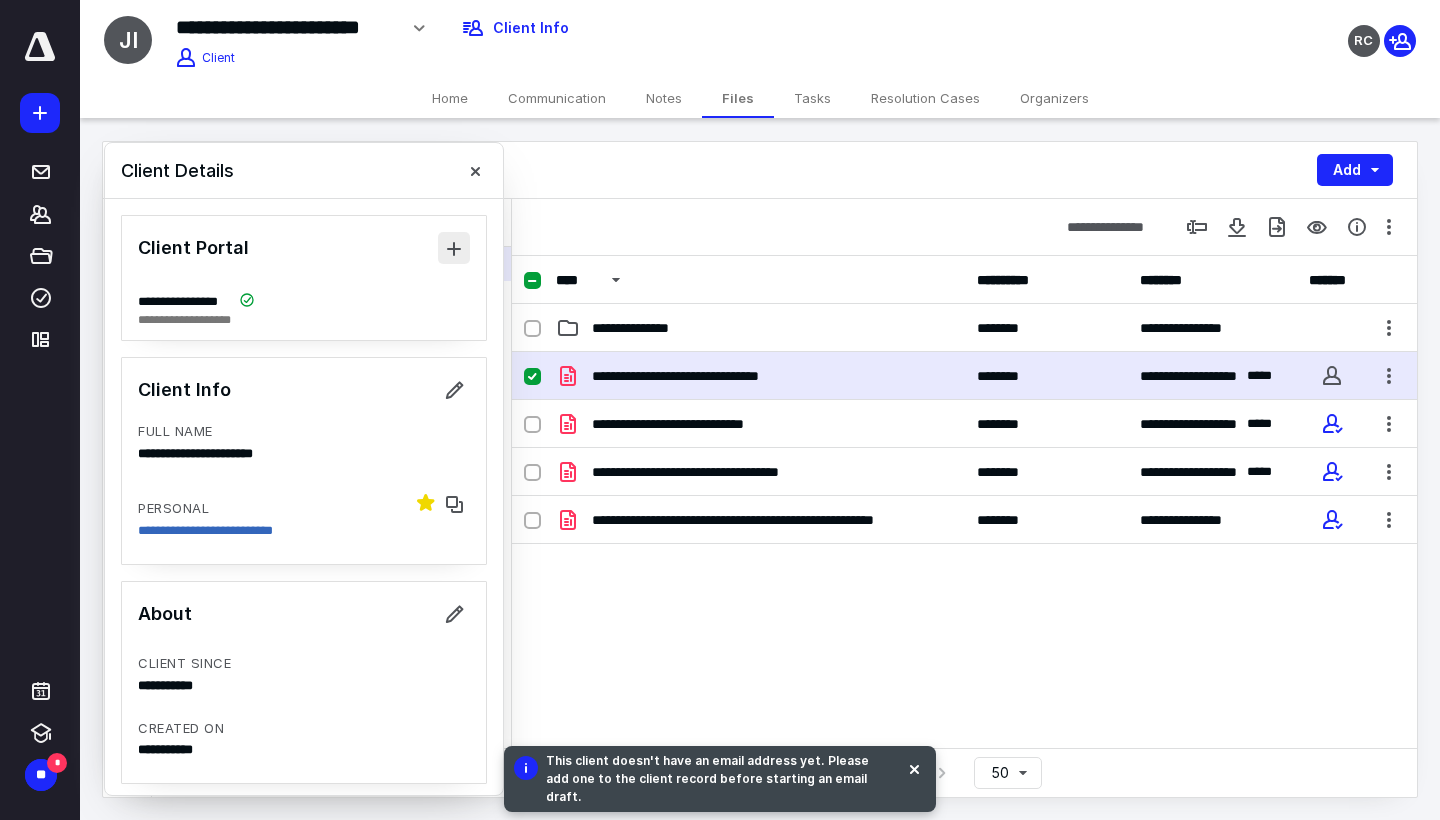 click at bounding box center [454, 248] 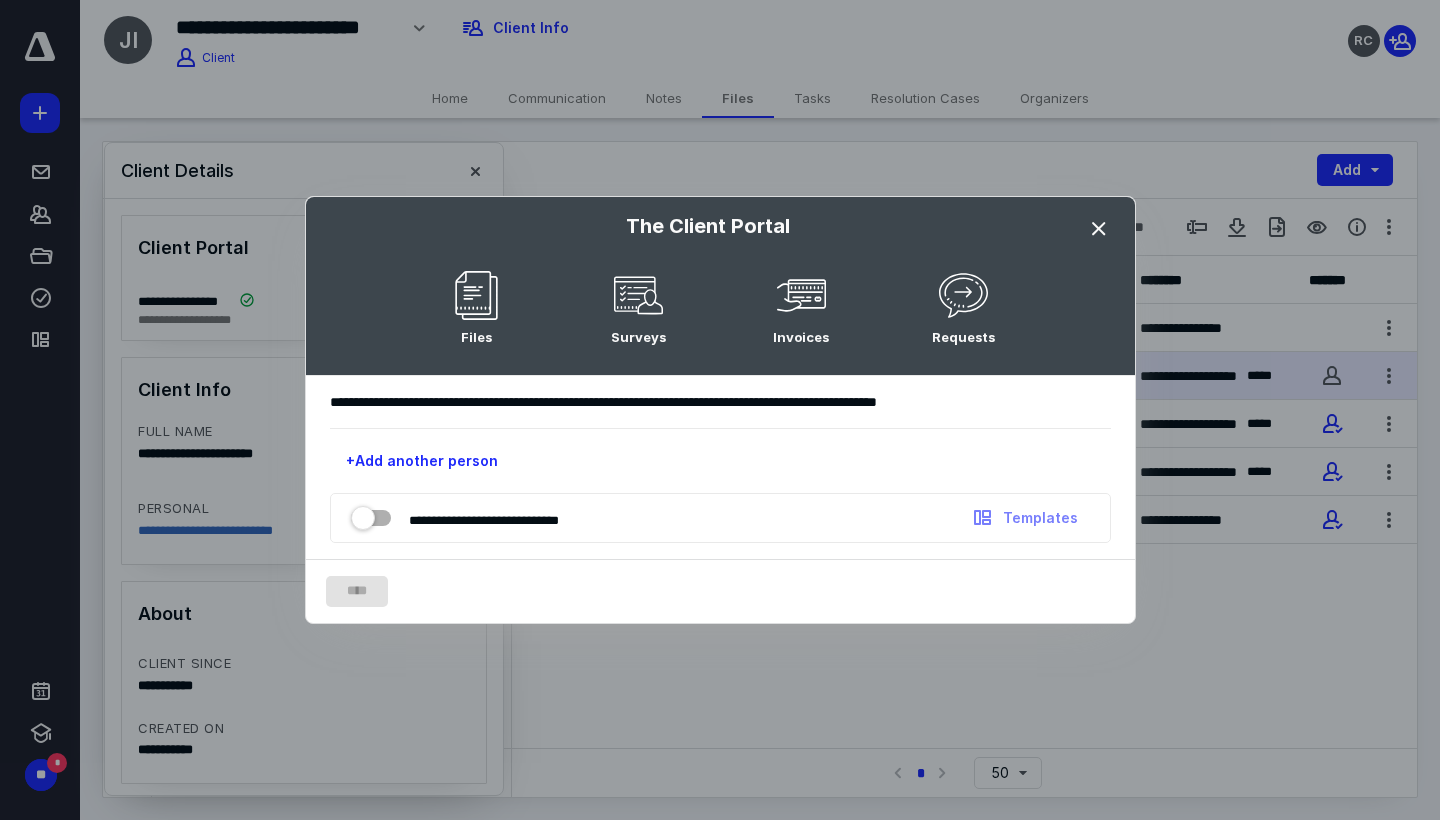 click at bounding box center [371, 514] 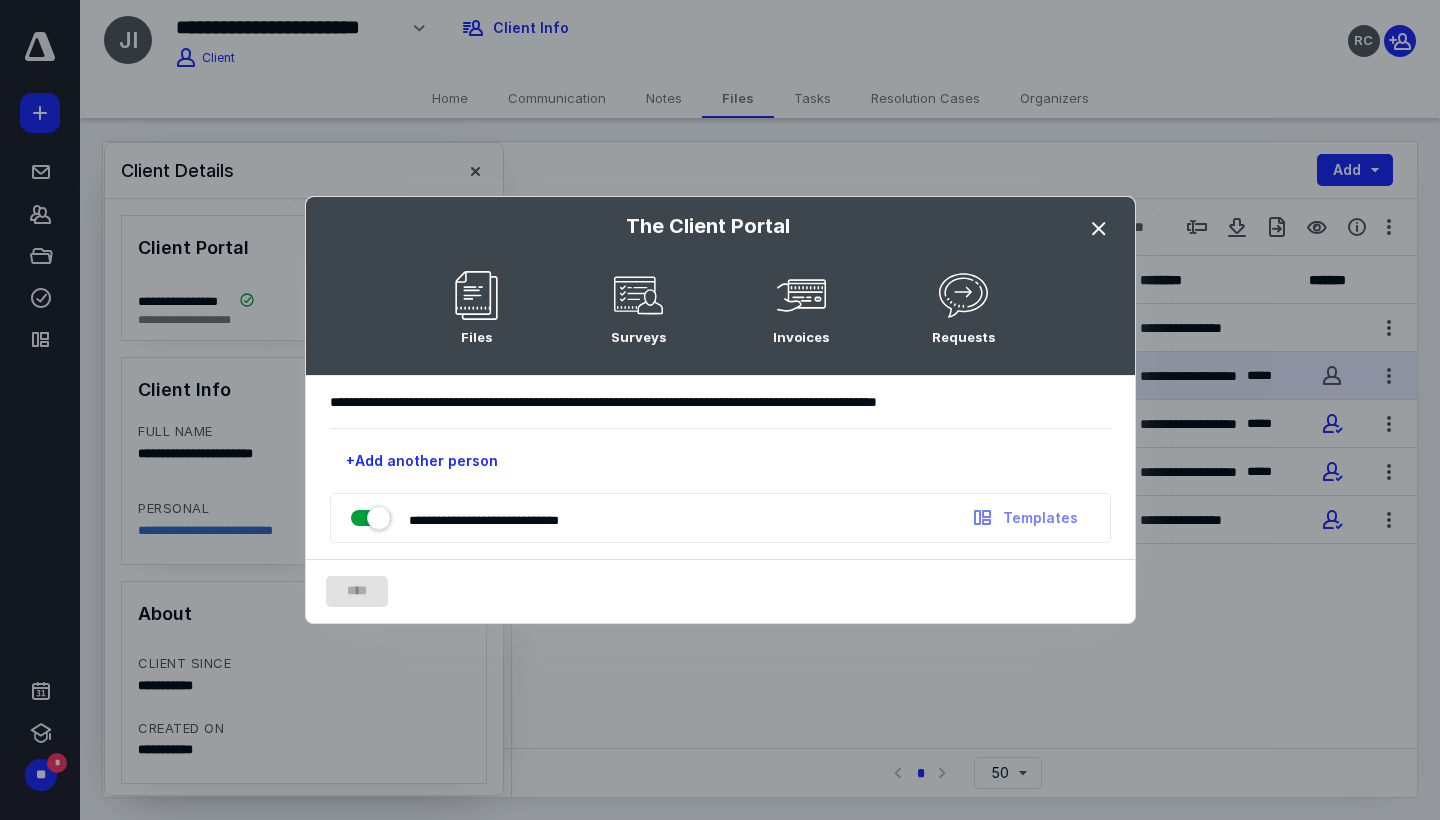 checkbox on "true" 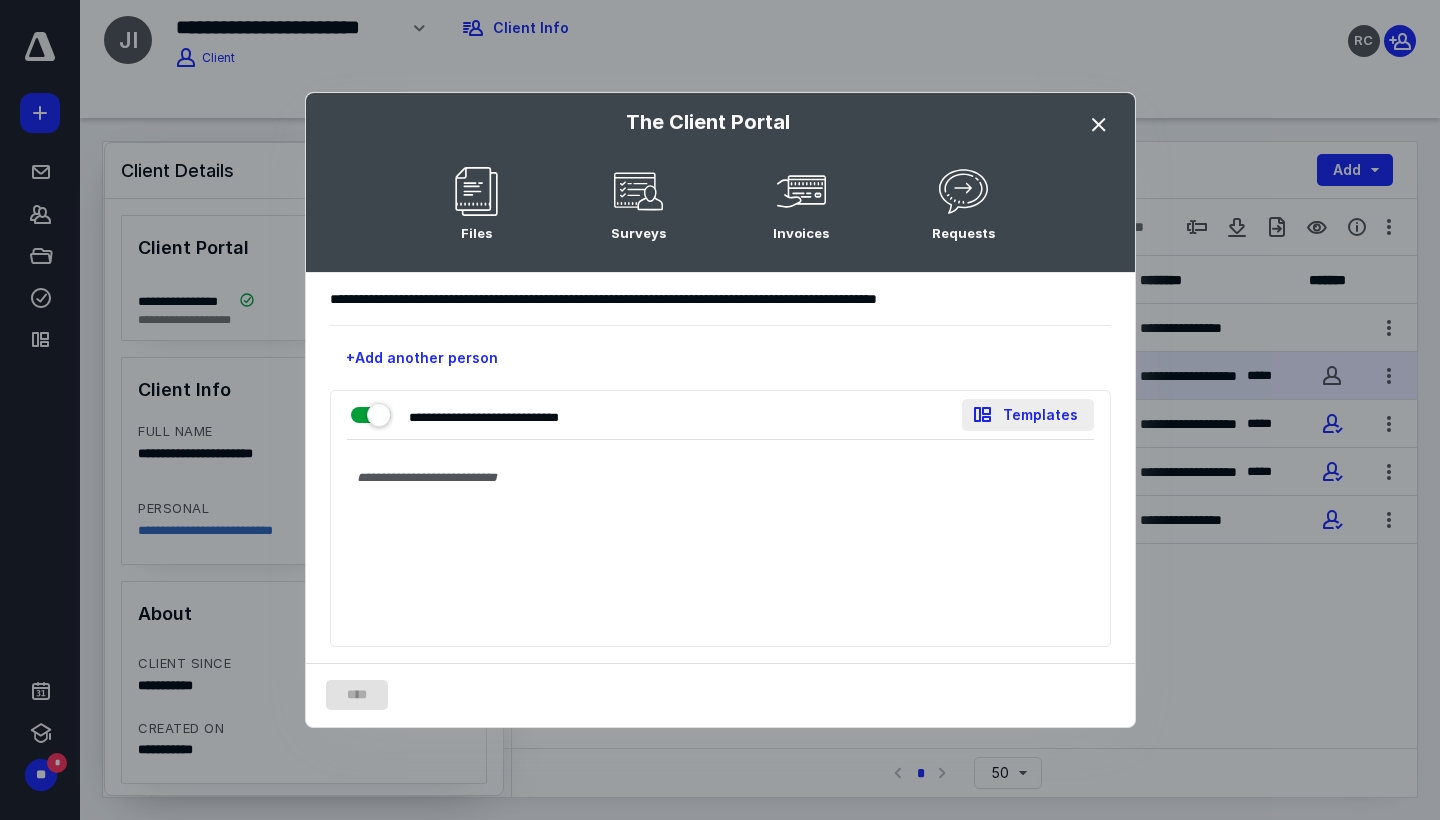 click on "Templates" at bounding box center (1028, 415) 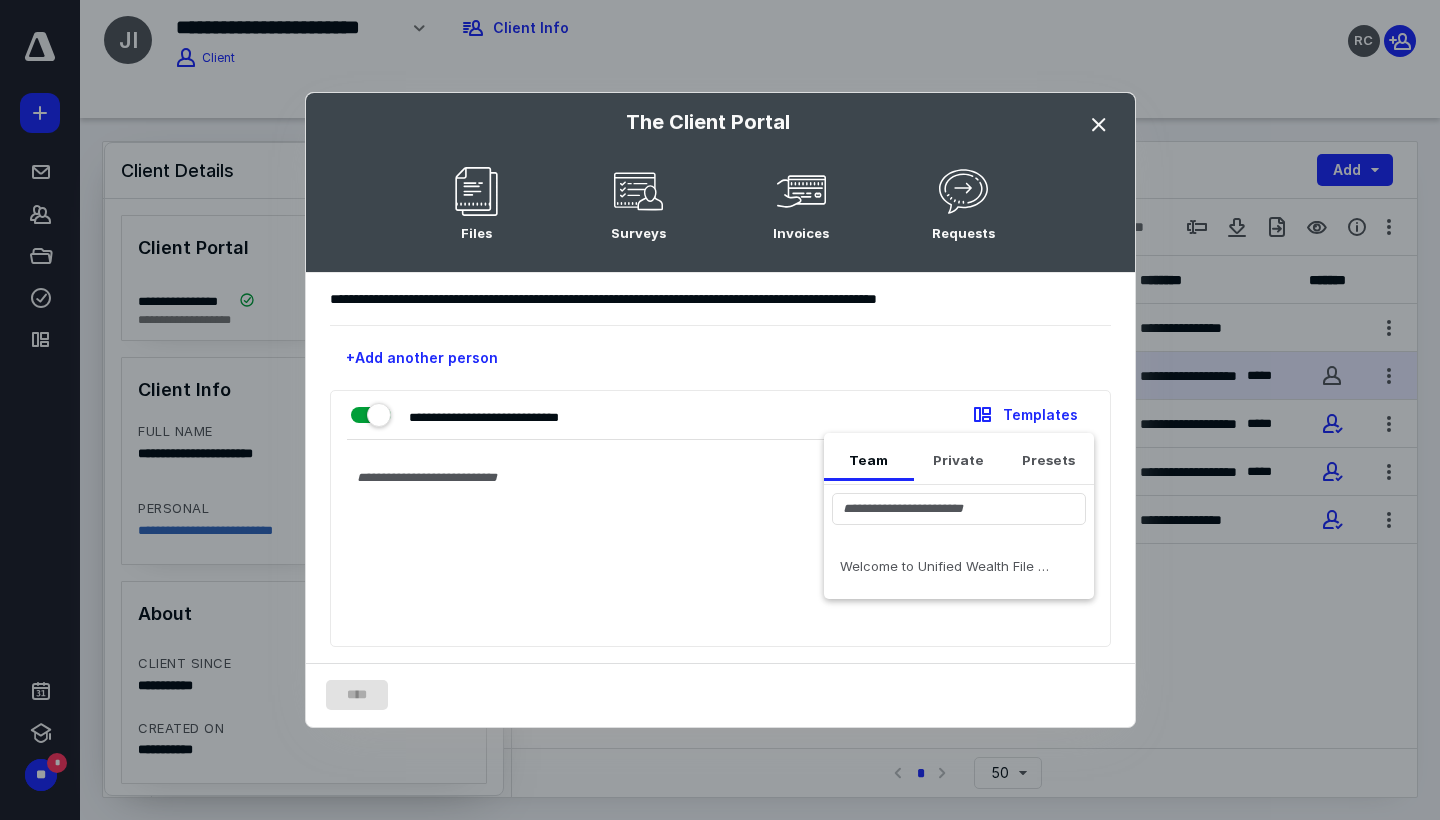 drag, startPoint x: 968, startPoint y: 562, endPoint x: 957, endPoint y: 553, distance: 14.21267 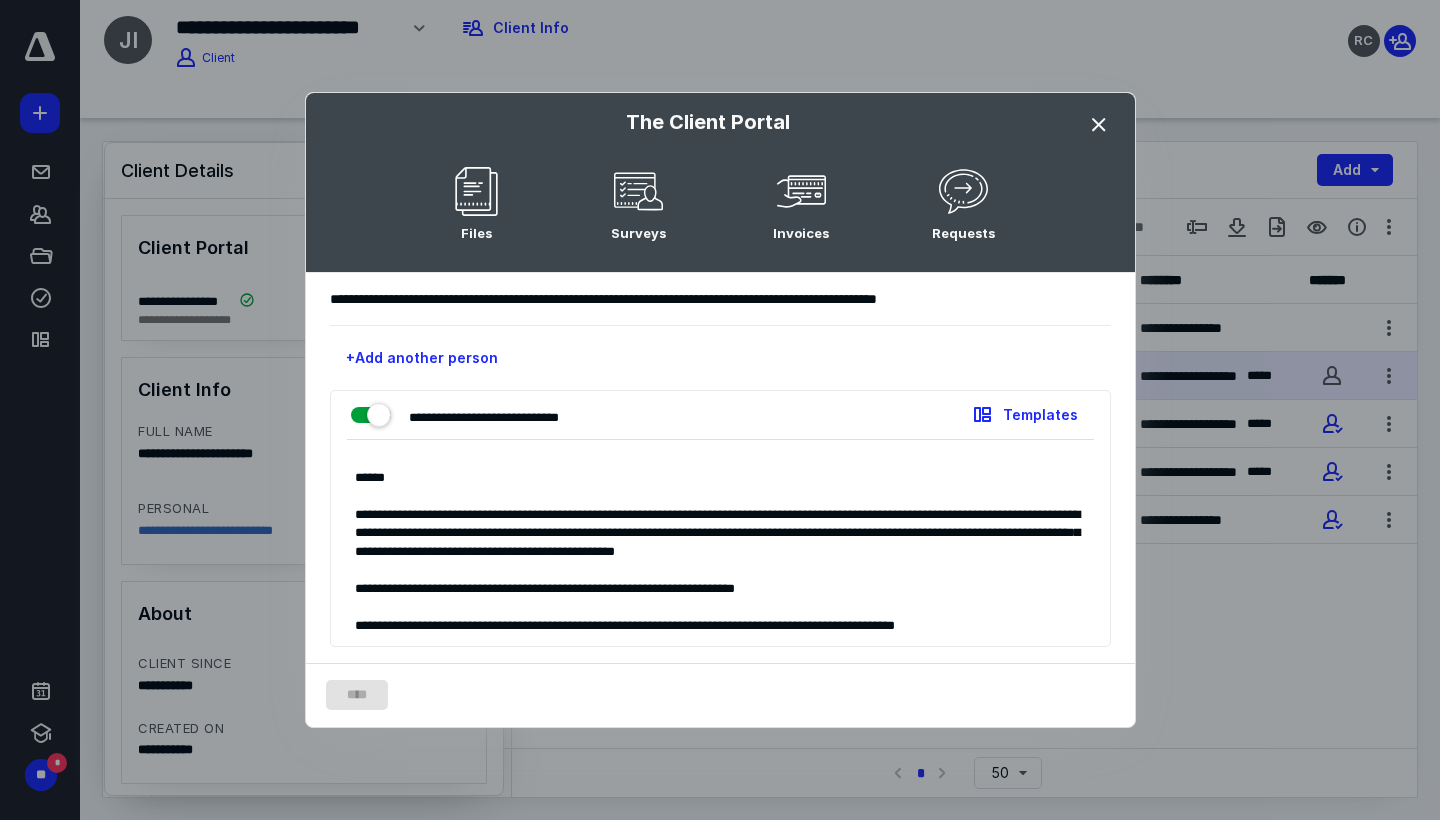 scroll, scrollTop: 36, scrollLeft: 0, axis: vertical 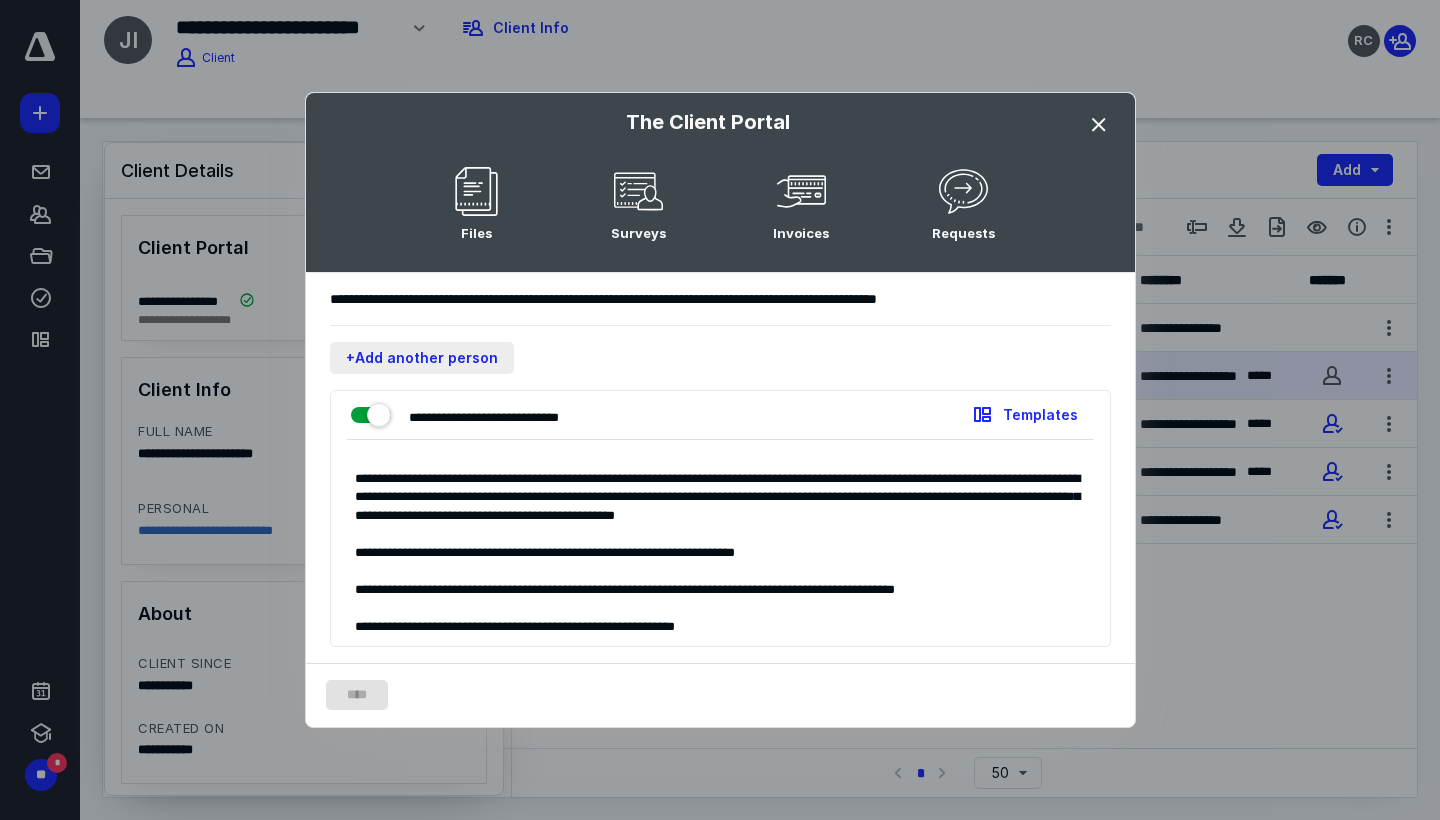 click on "+Add another person" at bounding box center [422, 358] 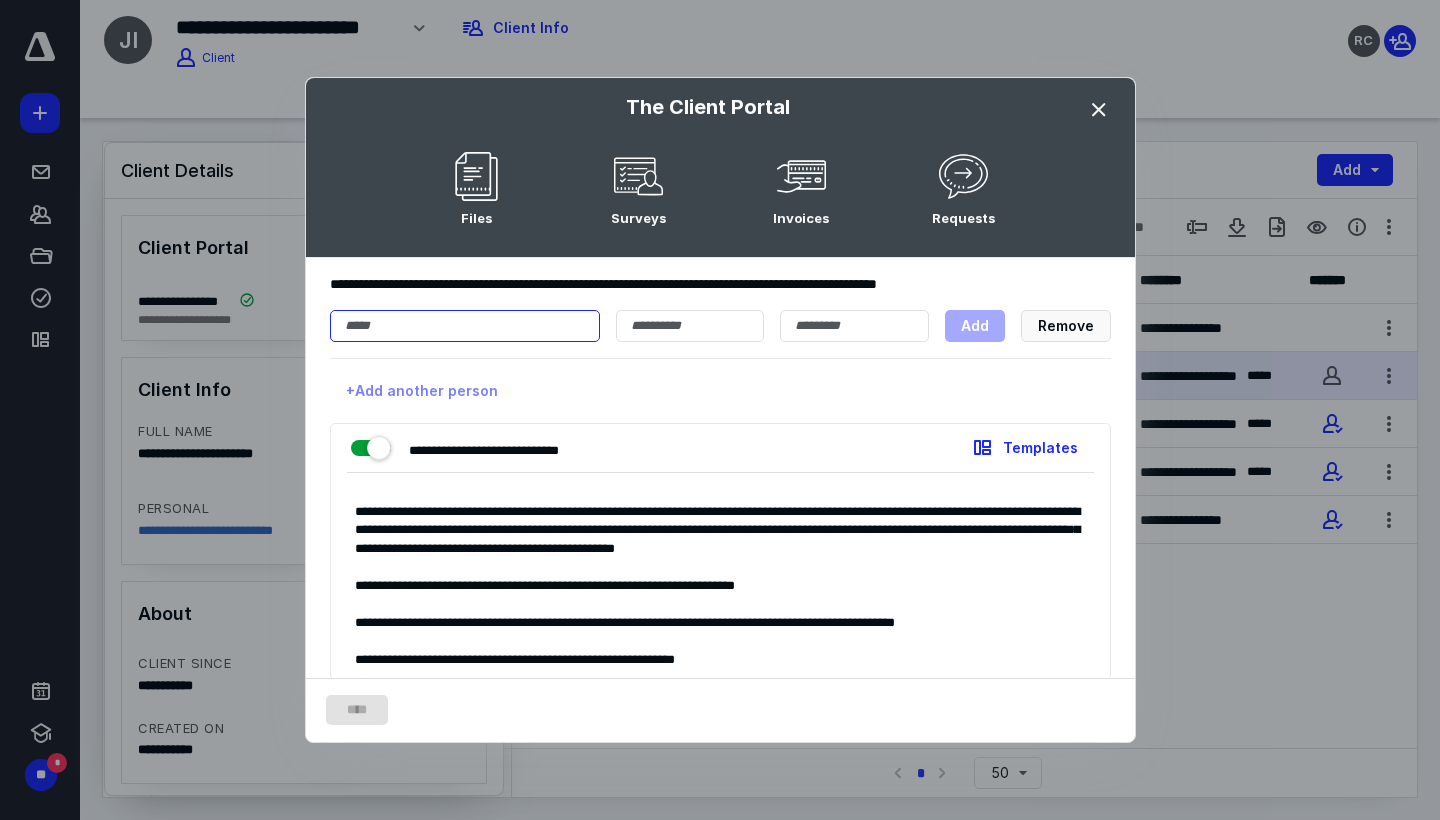 paste on "[MASKED]" 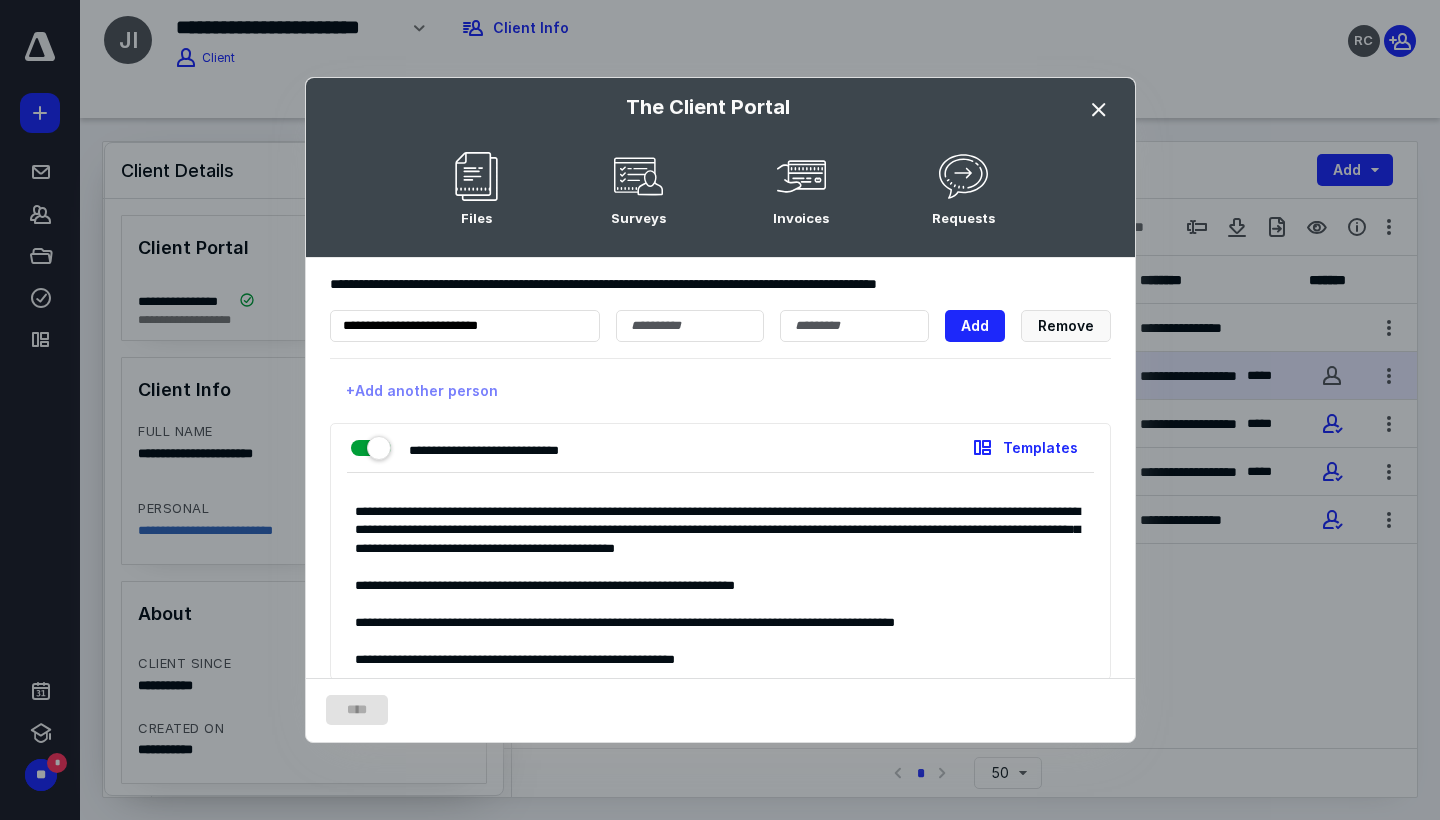 click on "Add" at bounding box center [975, 326] 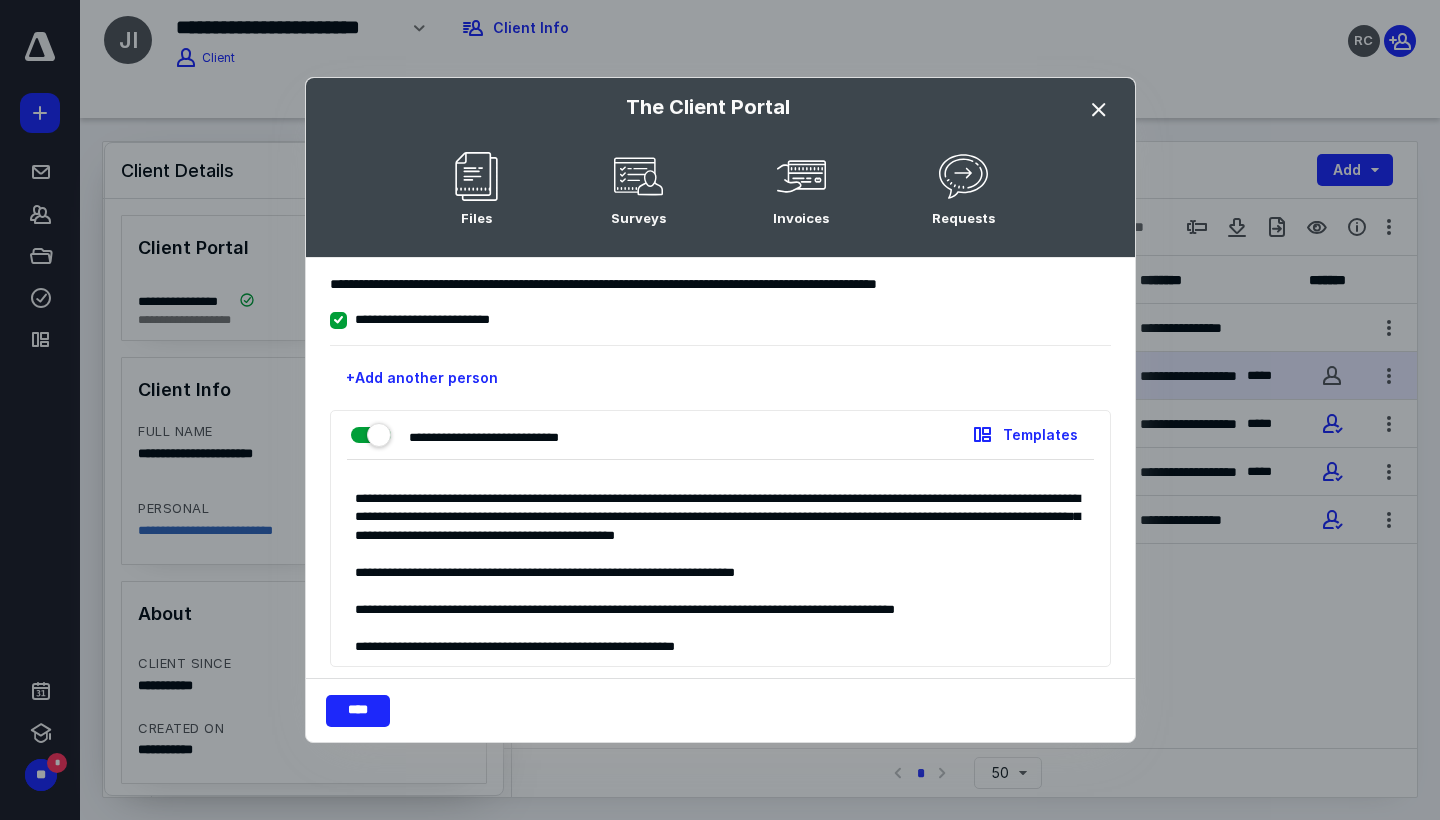 scroll, scrollTop: 5, scrollLeft: 0, axis: vertical 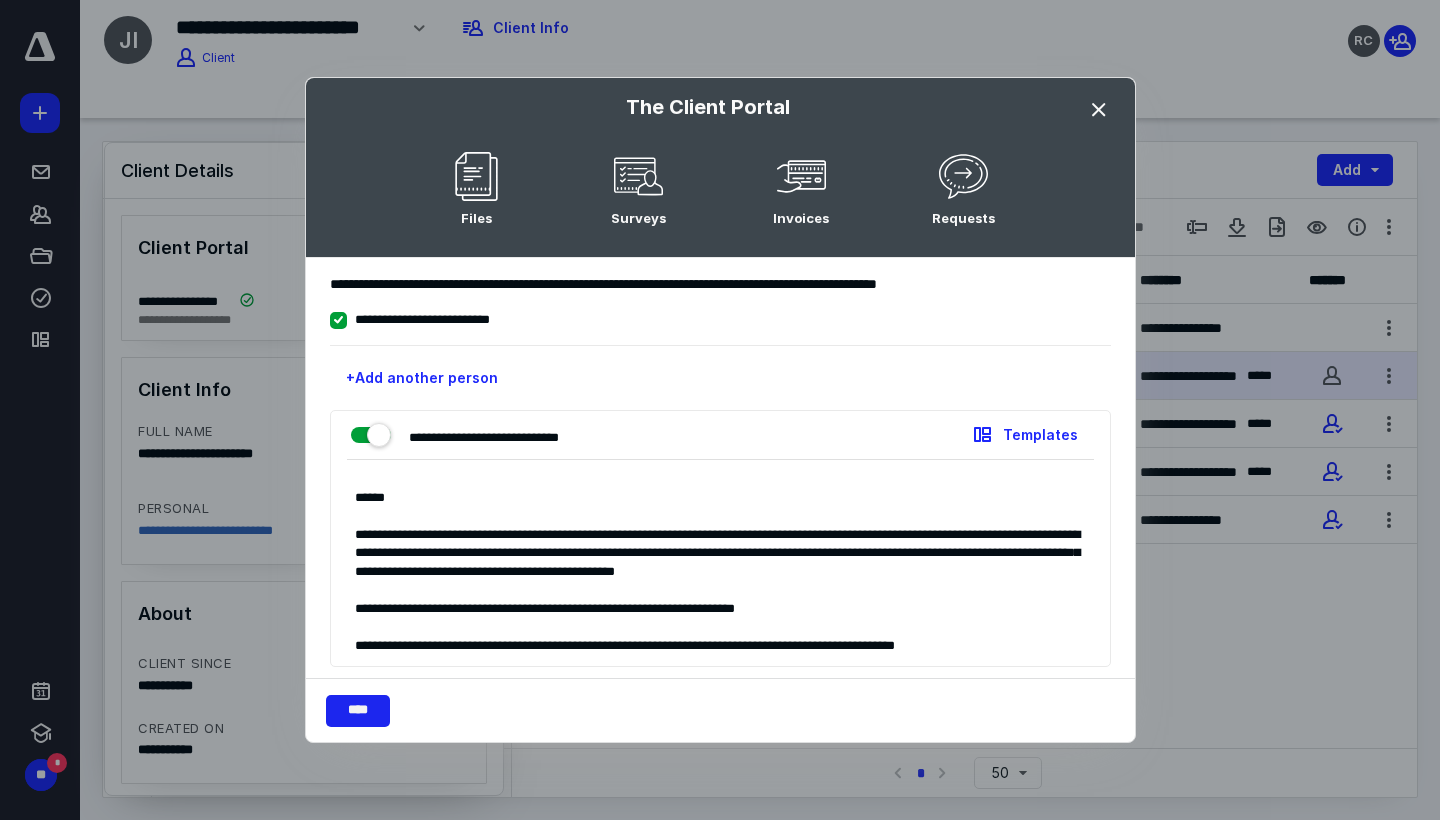 click on "****" at bounding box center [358, 711] 